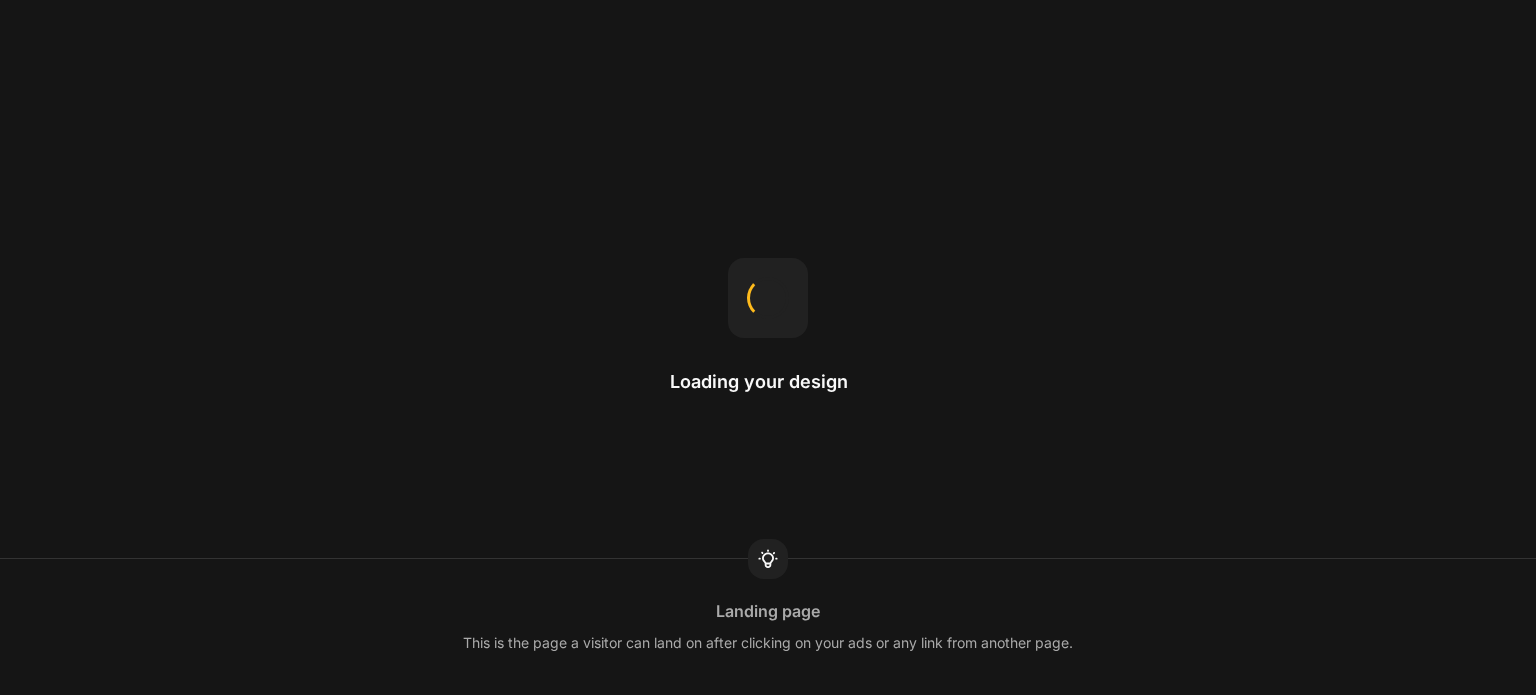 scroll, scrollTop: 0, scrollLeft: 0, axis: both 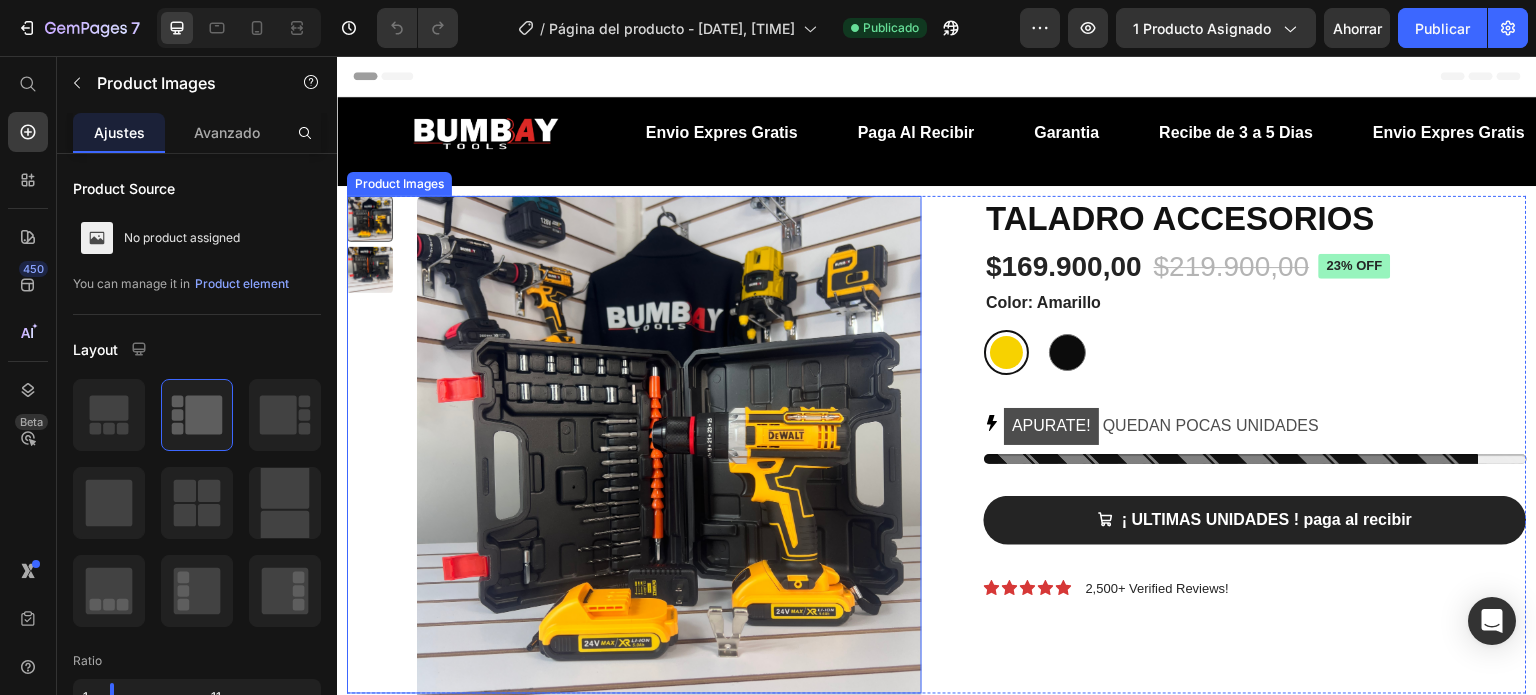 click at bounding box center [634, 445] 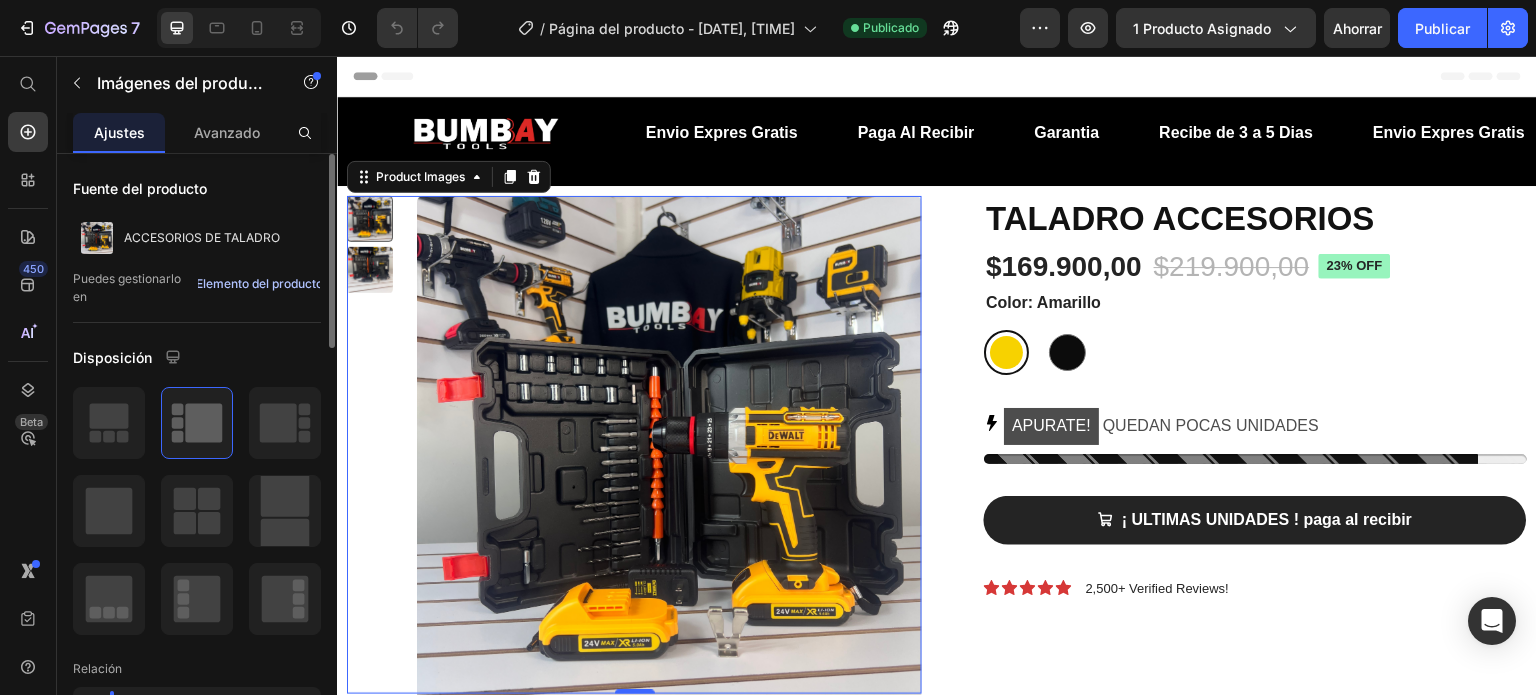 click on "Elemento del producto" at bounding box center [259, 283] 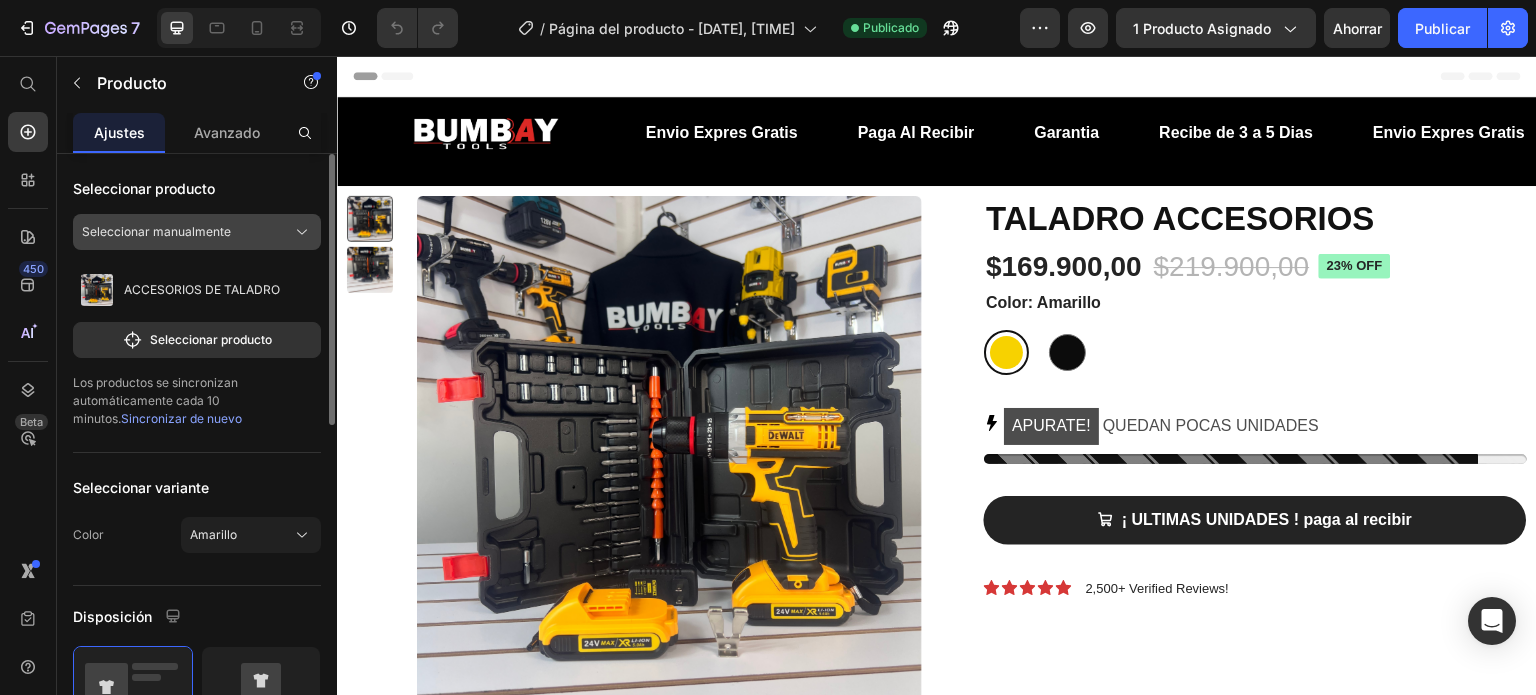 click on "Seleccionar manualmente" at bounding box center [197, 232] 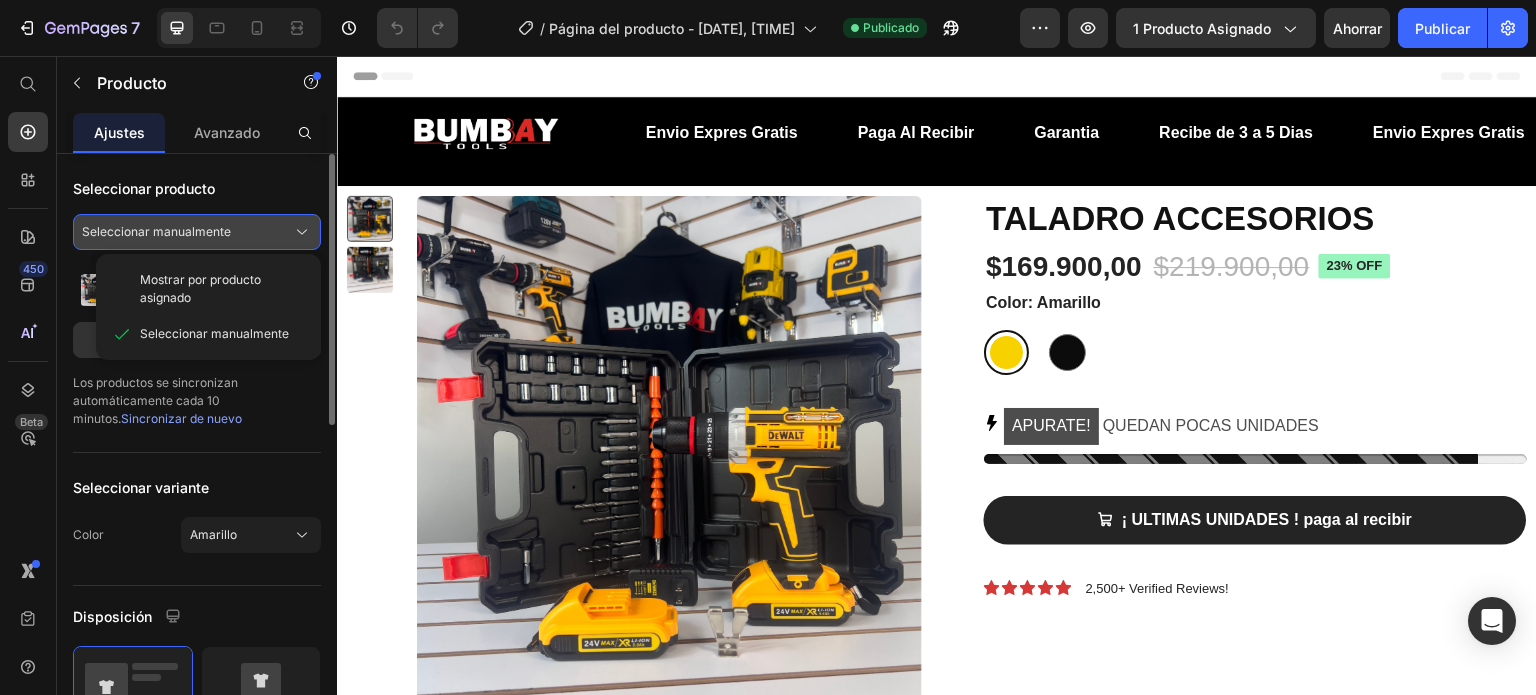 click on "Seleccionar manualmente" at bounding box center (197, 232) 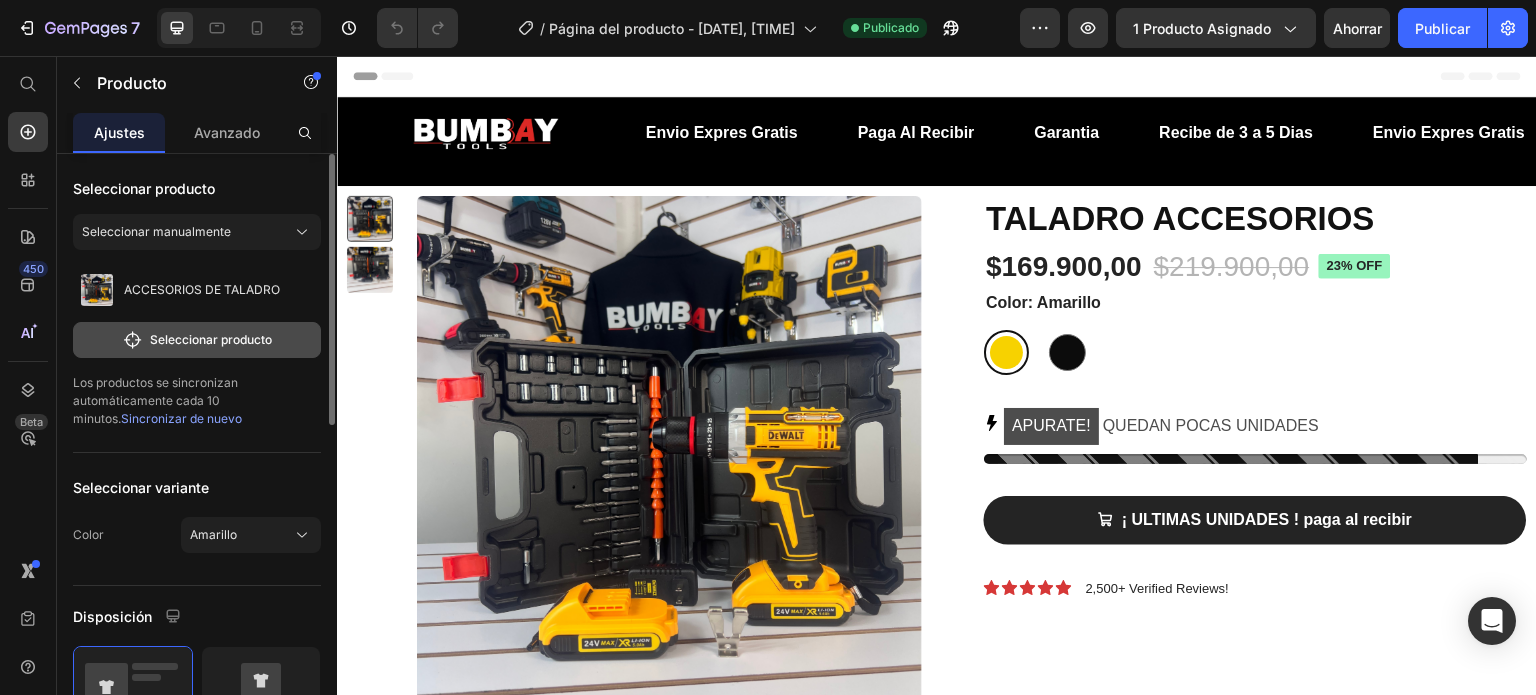 click on "Seleccionar producto" 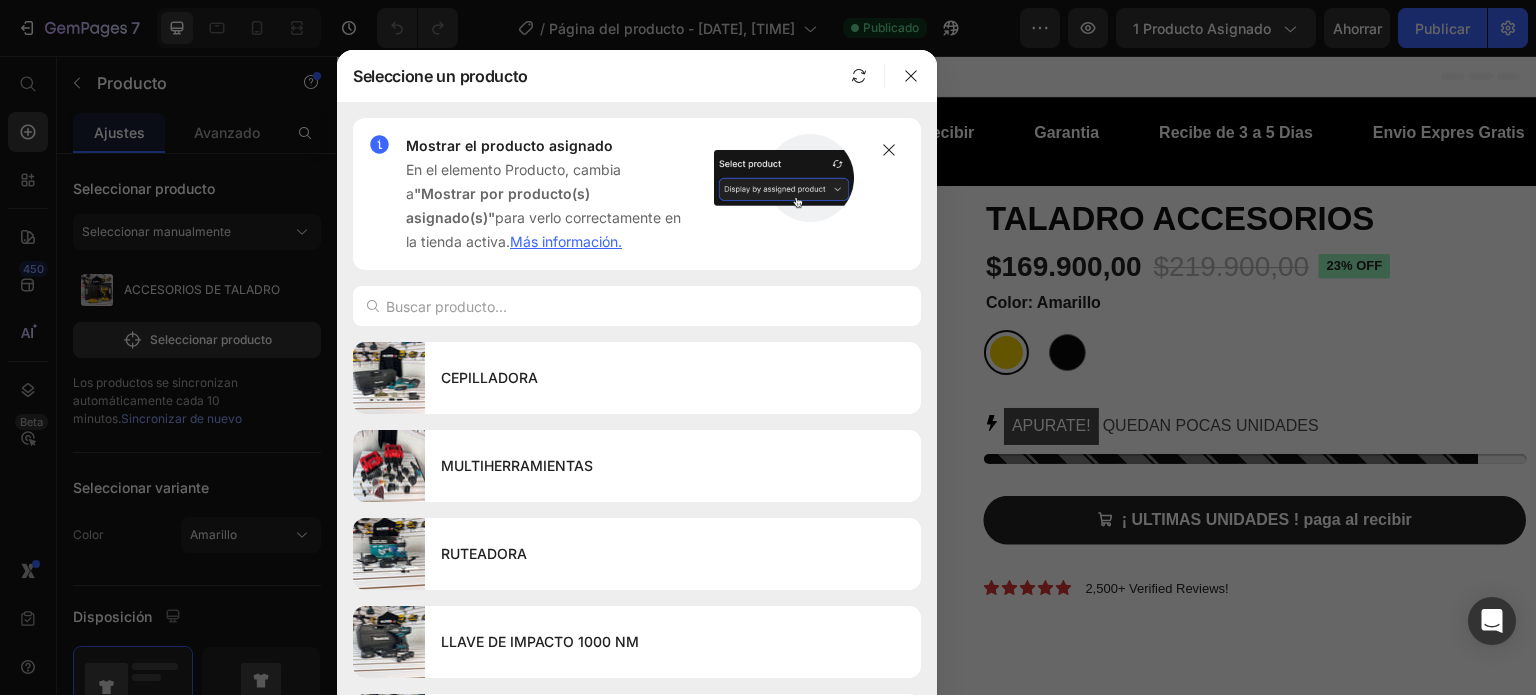 click on "Más información." at bounding box center (566, 241) 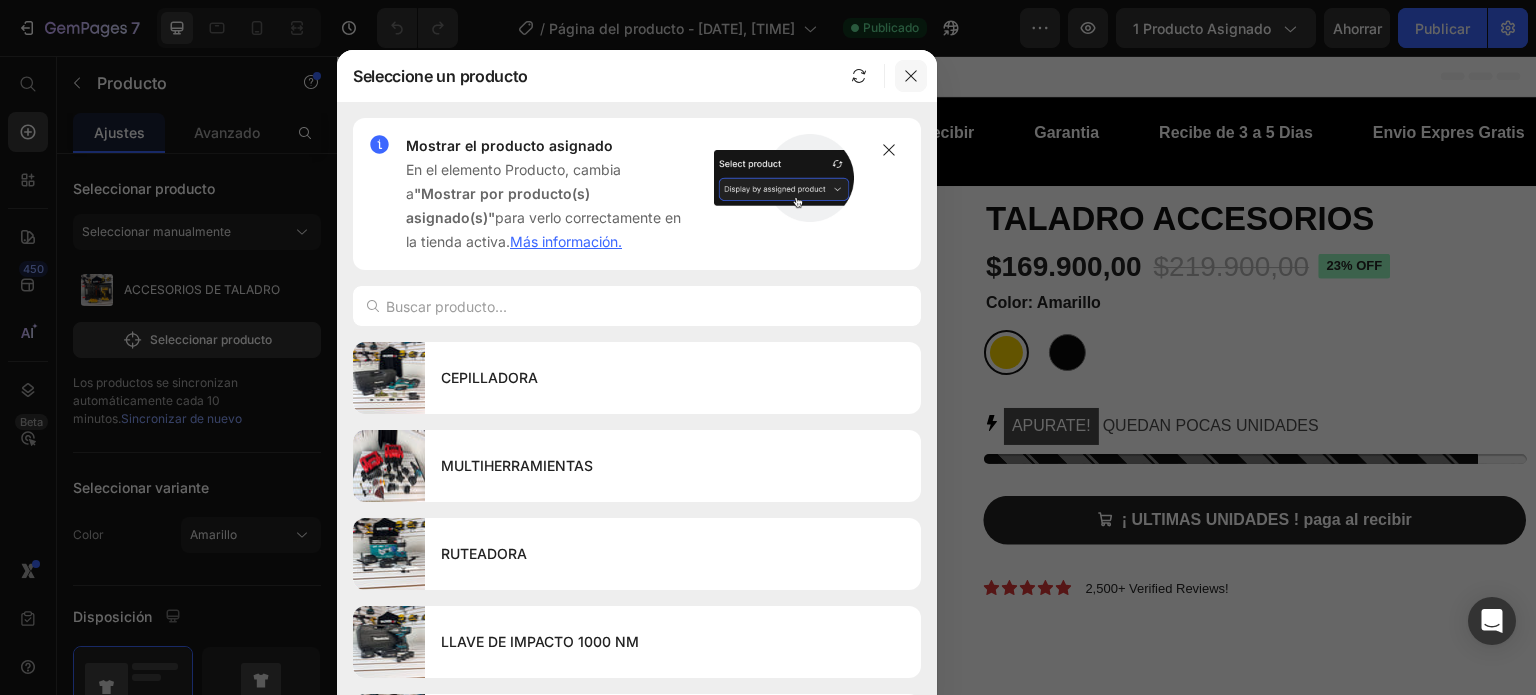 click 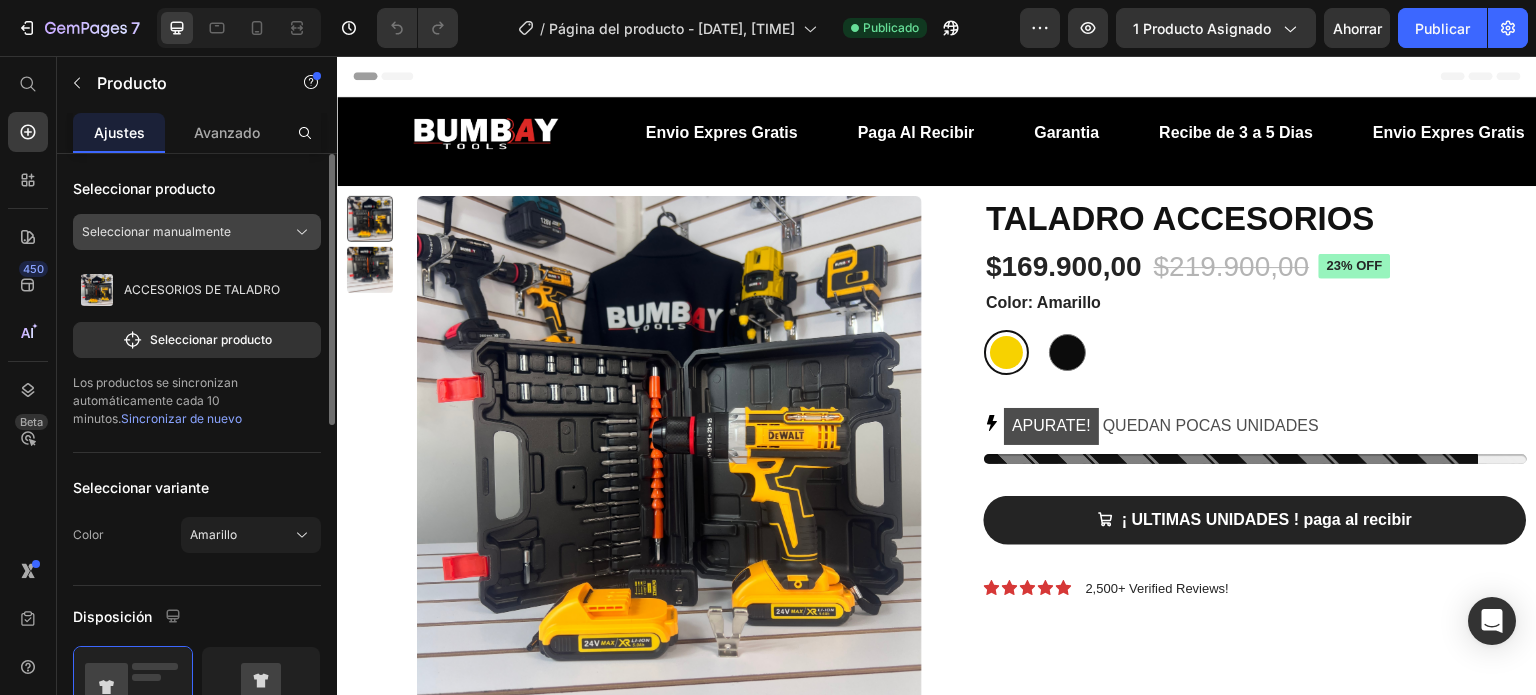 click on "Seleccionar manualmente" 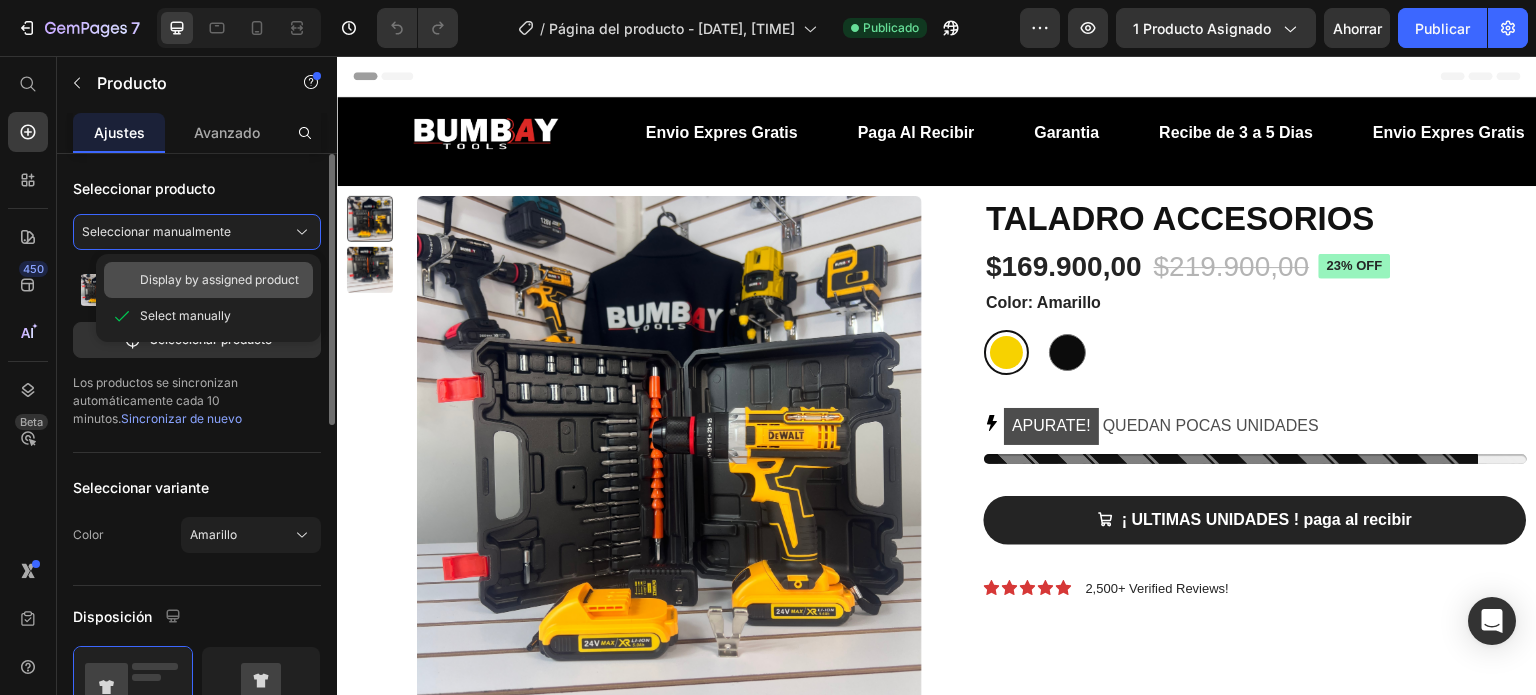 click on "Display by assigned product" at bounding box center (219, 280) 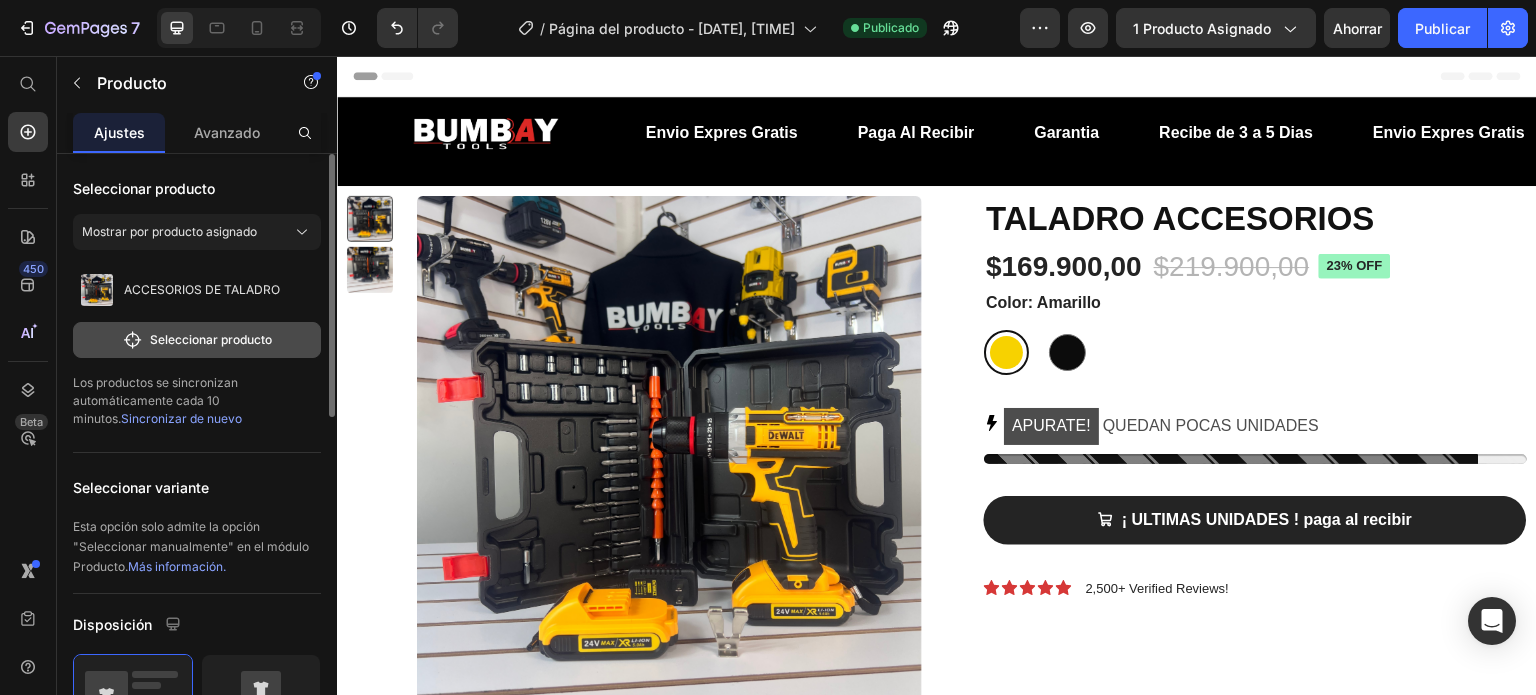 click on "Seleccionar producto" at bounding box center [211, 339] 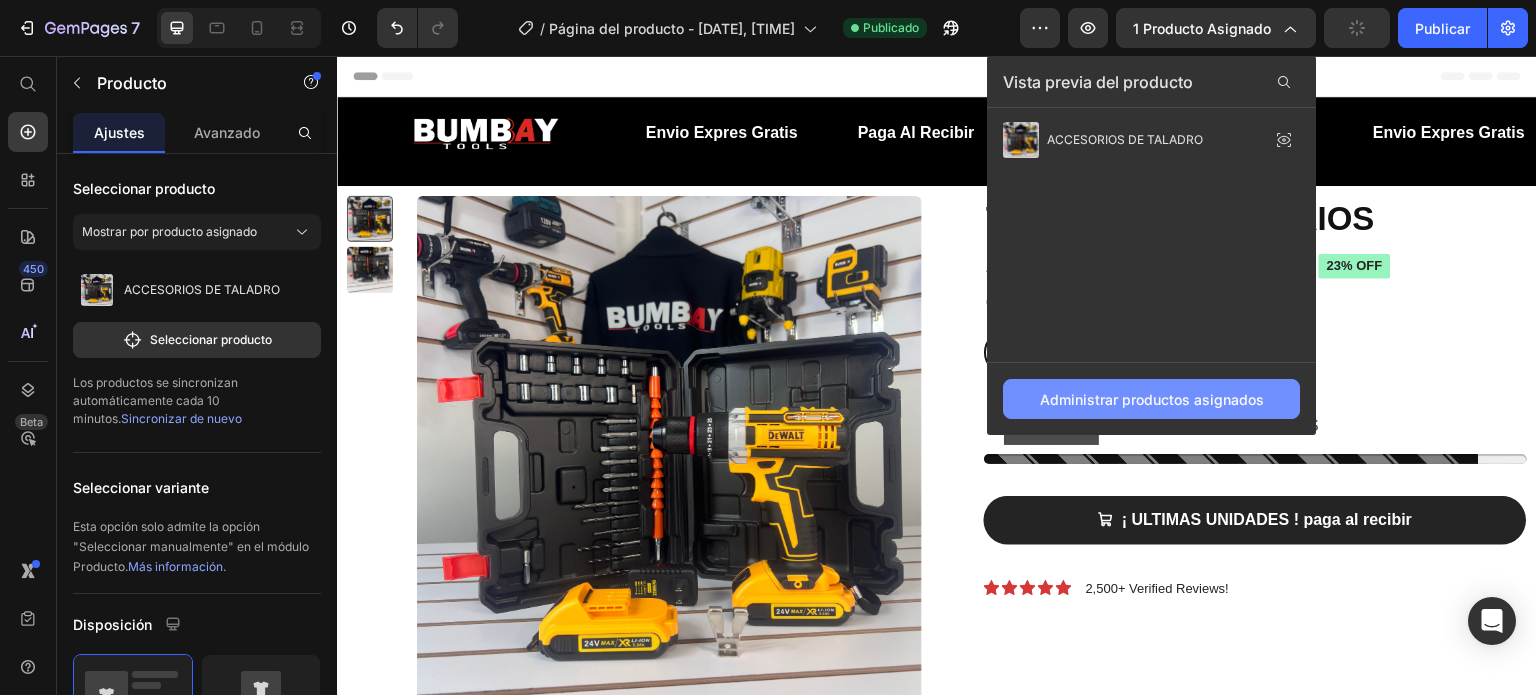 click on "Administrar productos asignados" at bounding box center (1152, 399) 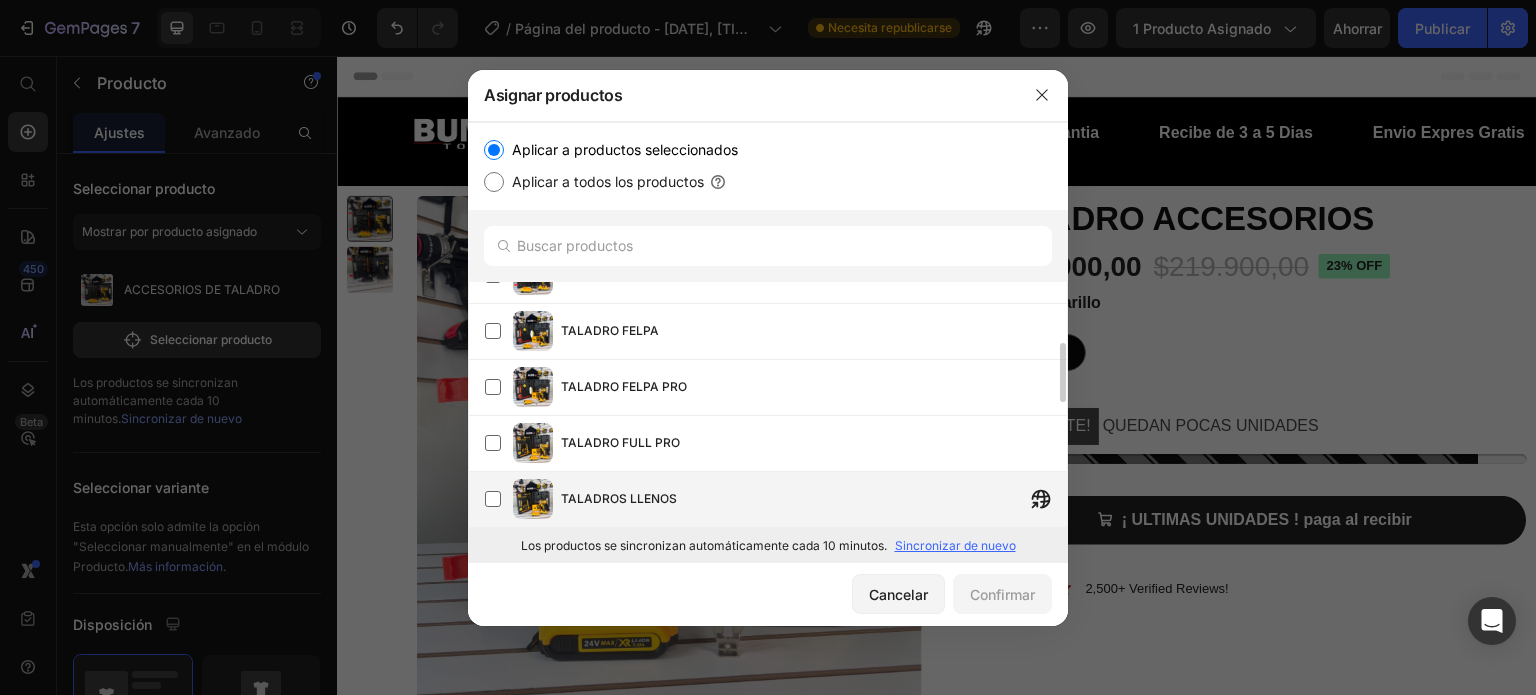 scroll, scrollTop: 663, scrollLeft: 0, axis: vertical 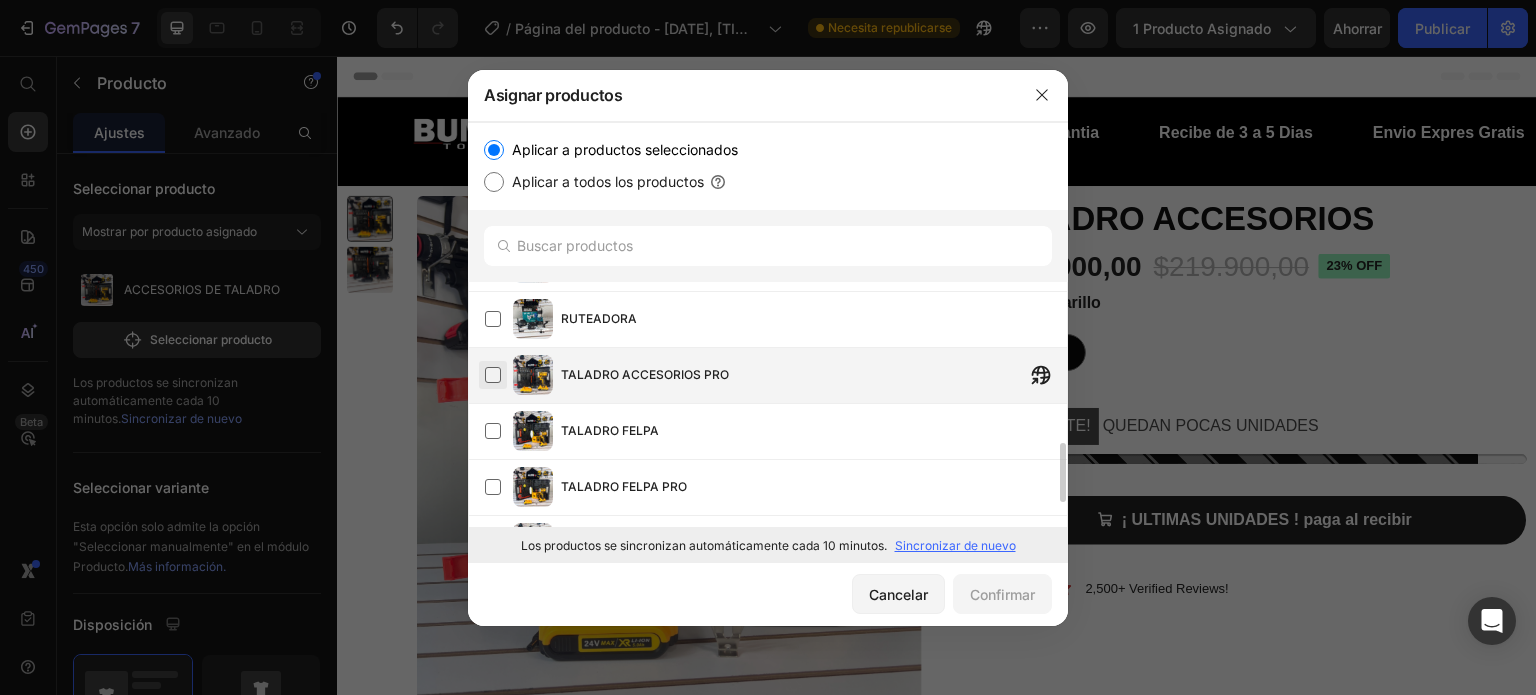 click at bounding box center [493, 375] 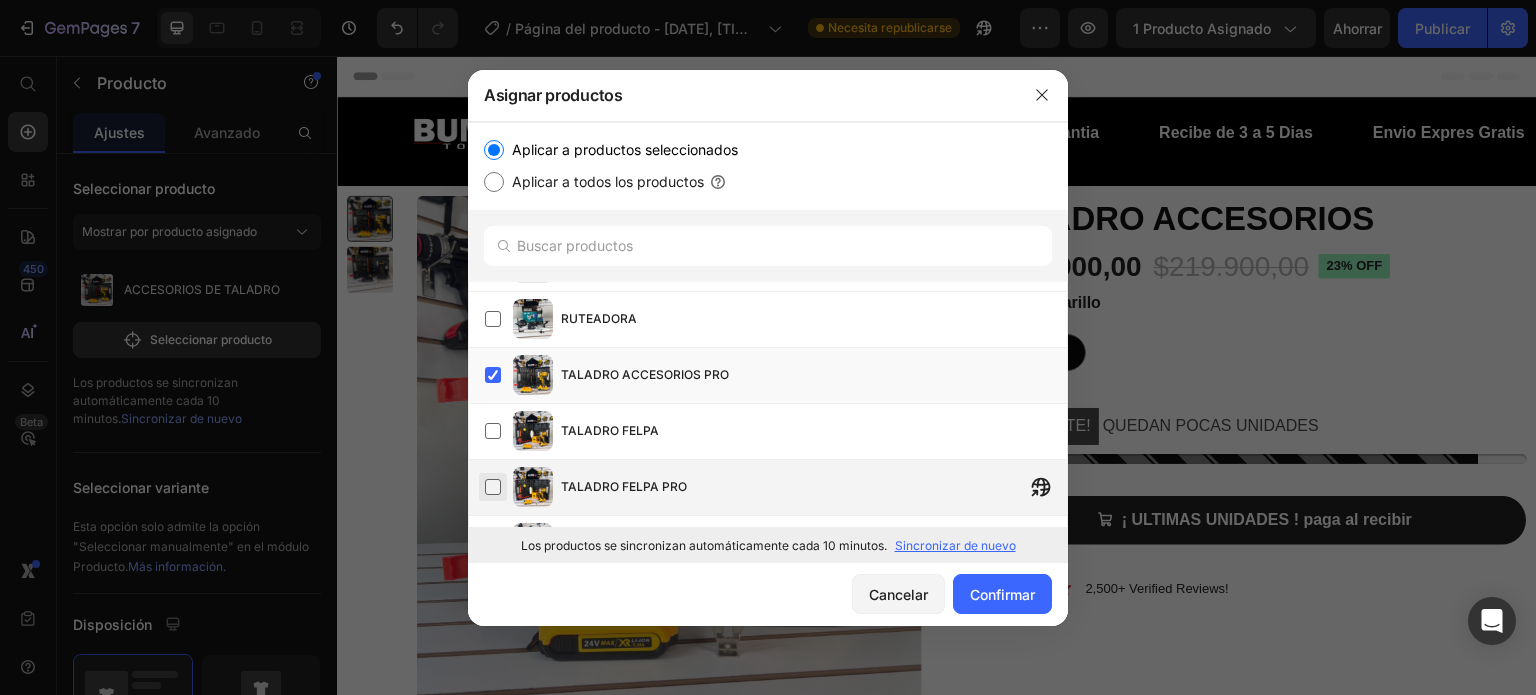 scroll, scrollTop: 763, scrollLeft: 0, axis: vertical 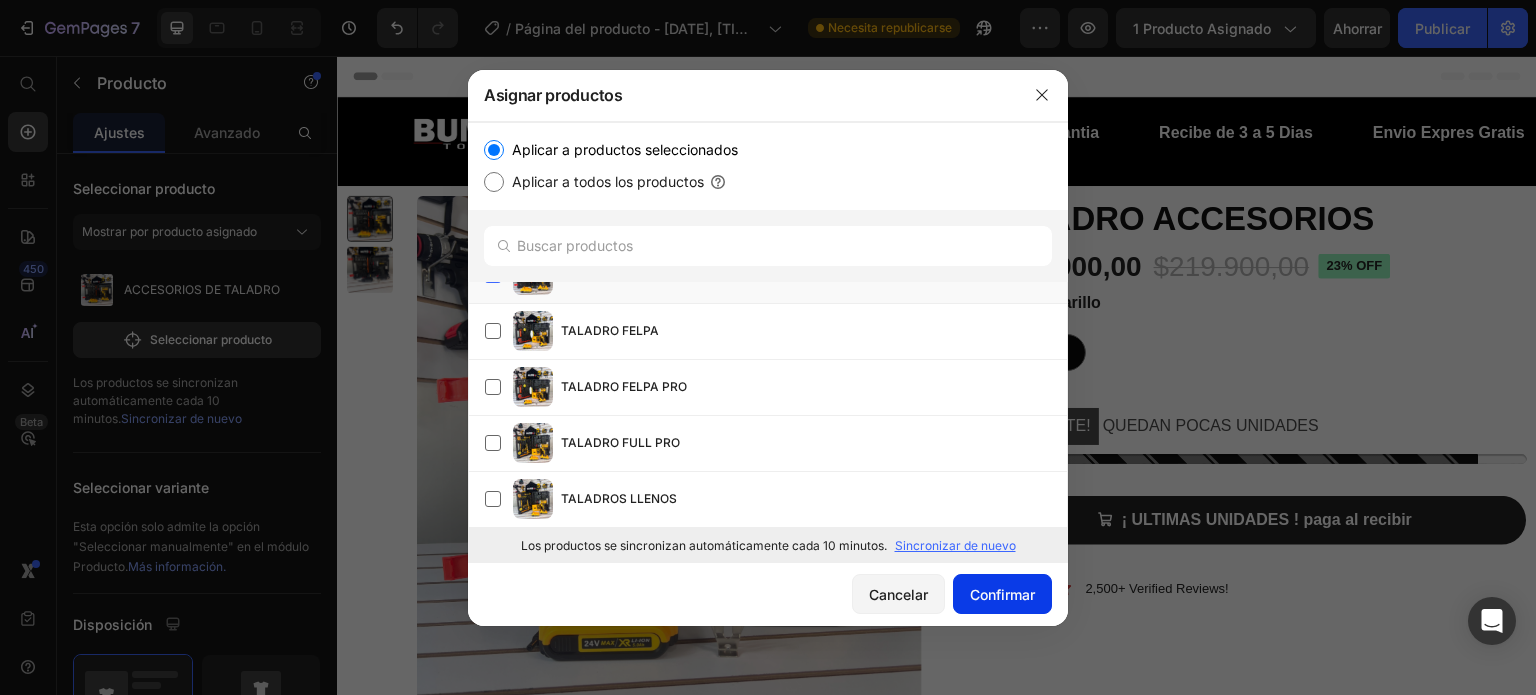 click on "Confirmar" at bounding box center (1002, 594) 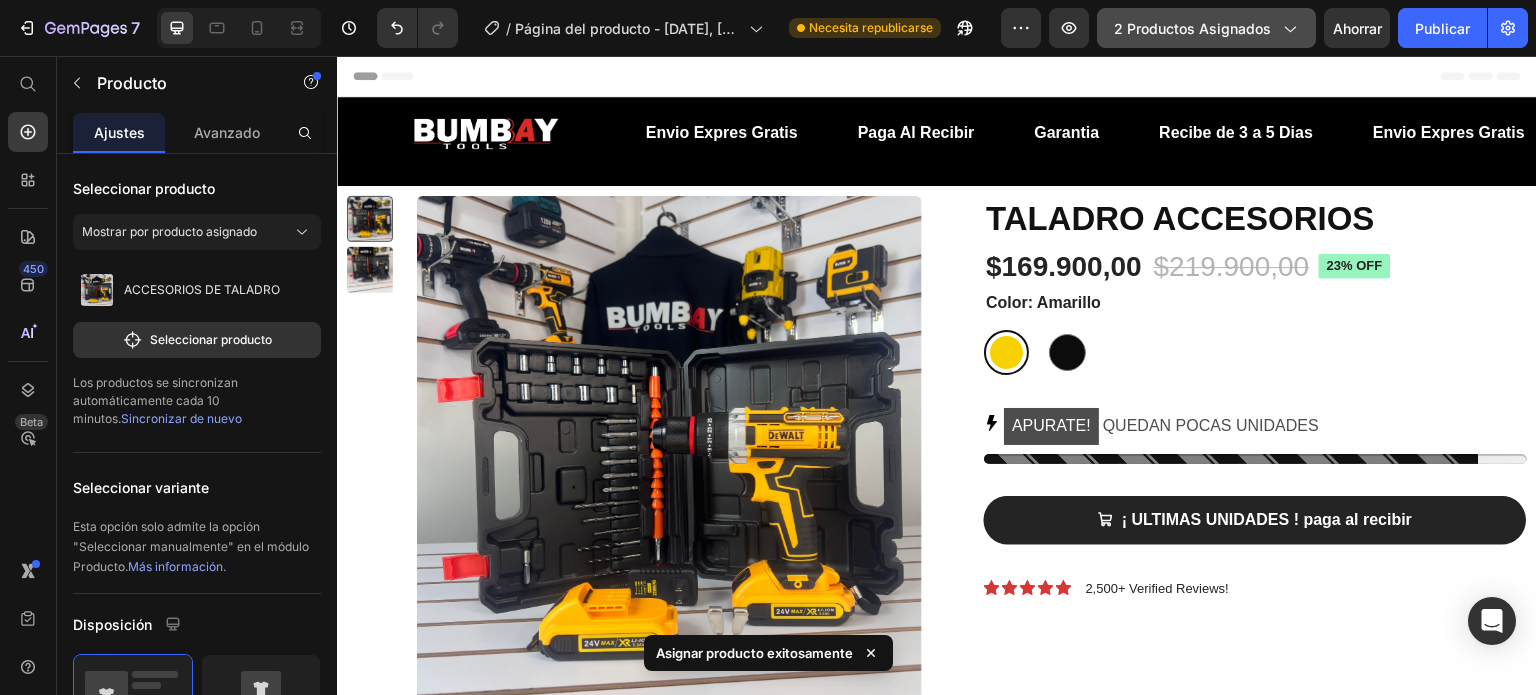 click on "2 productos asignados" at bounding box center (1192, 28) 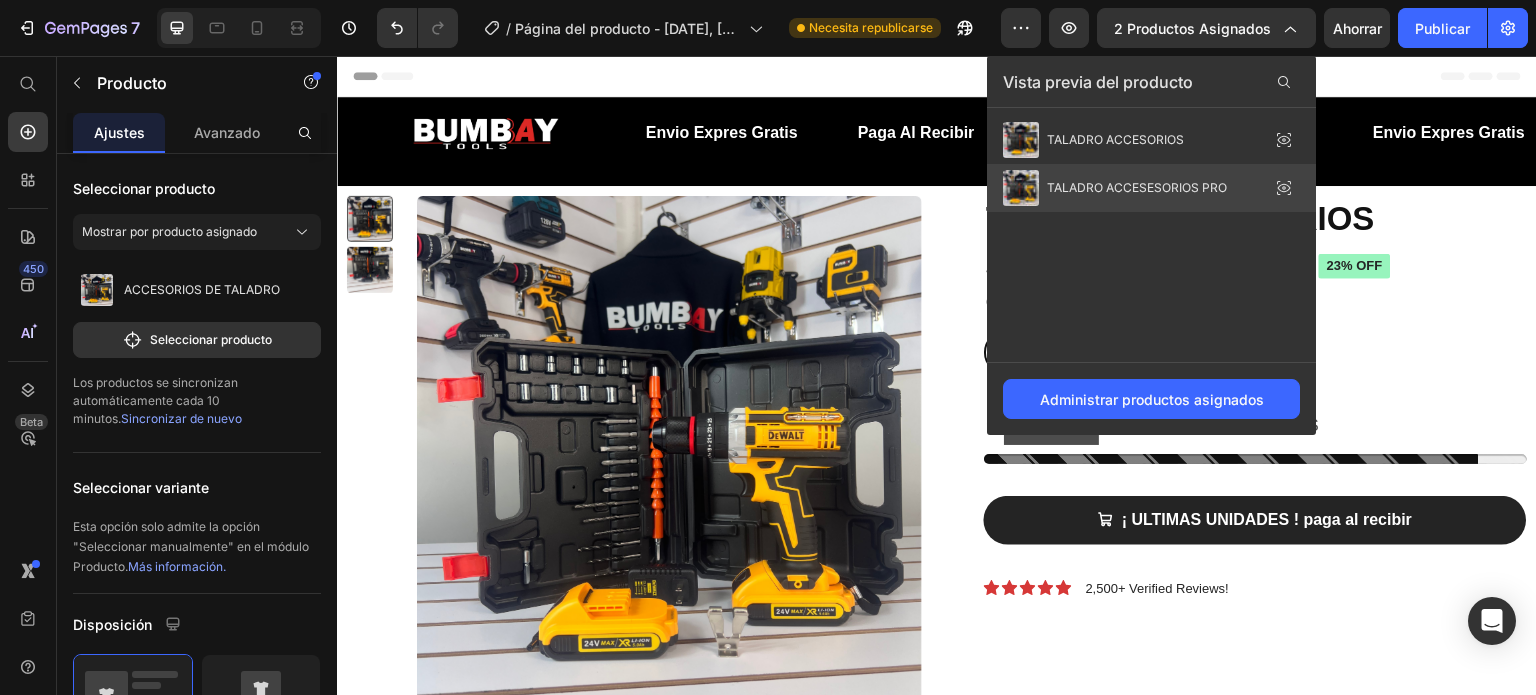 click 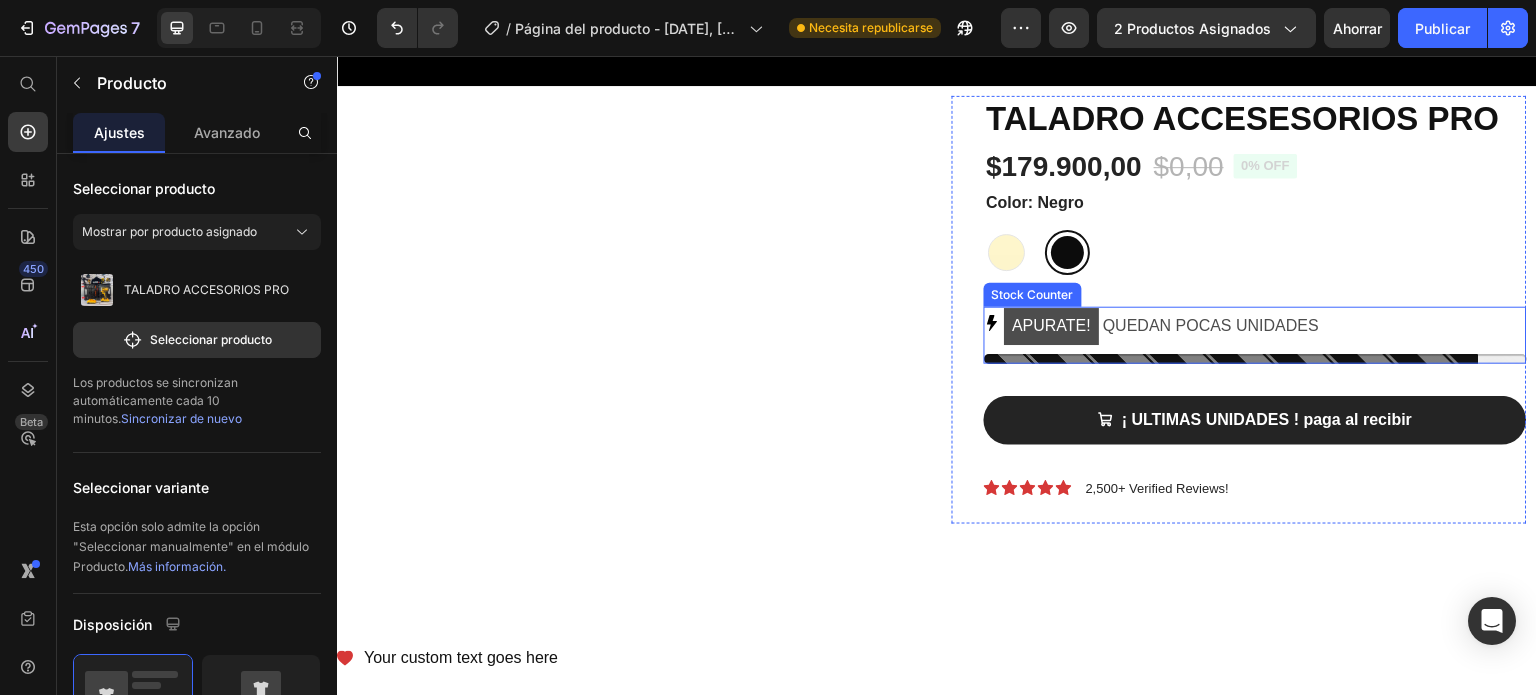 scroll, scrollTop: 0, scrollLeft: 0, axis: both 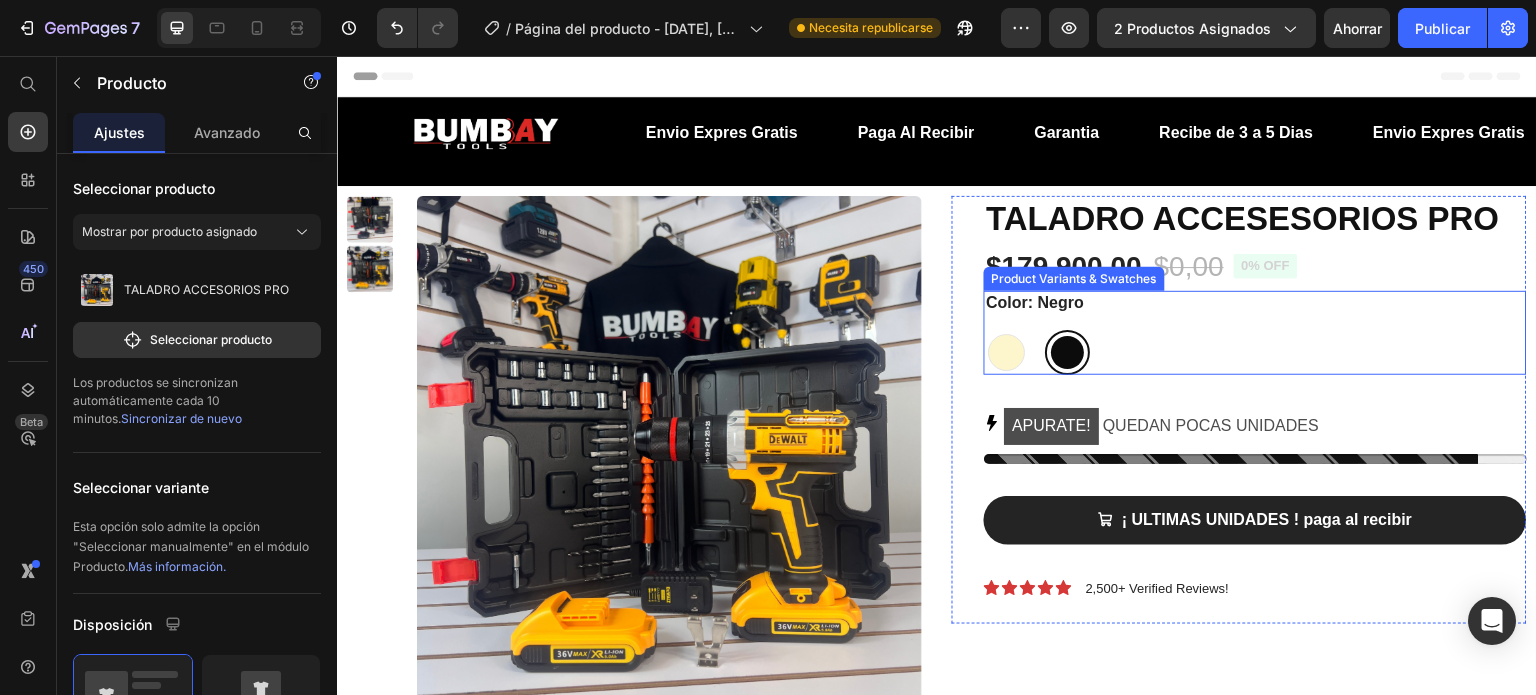click on "Amarillo Amarillo Negro Negro" at bounding box center (1255, 352) 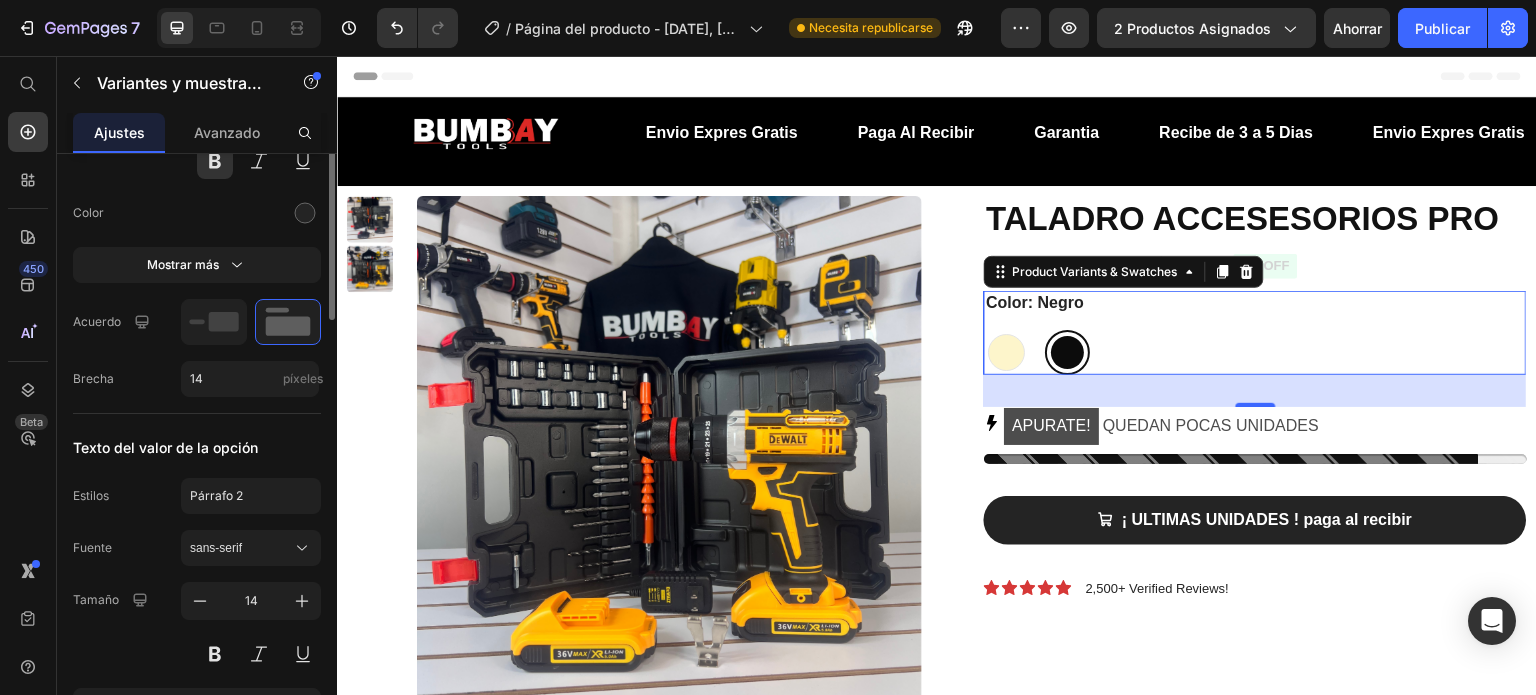 scroll, scrollTop: 500, scrollLeft: 0, axis: vertical 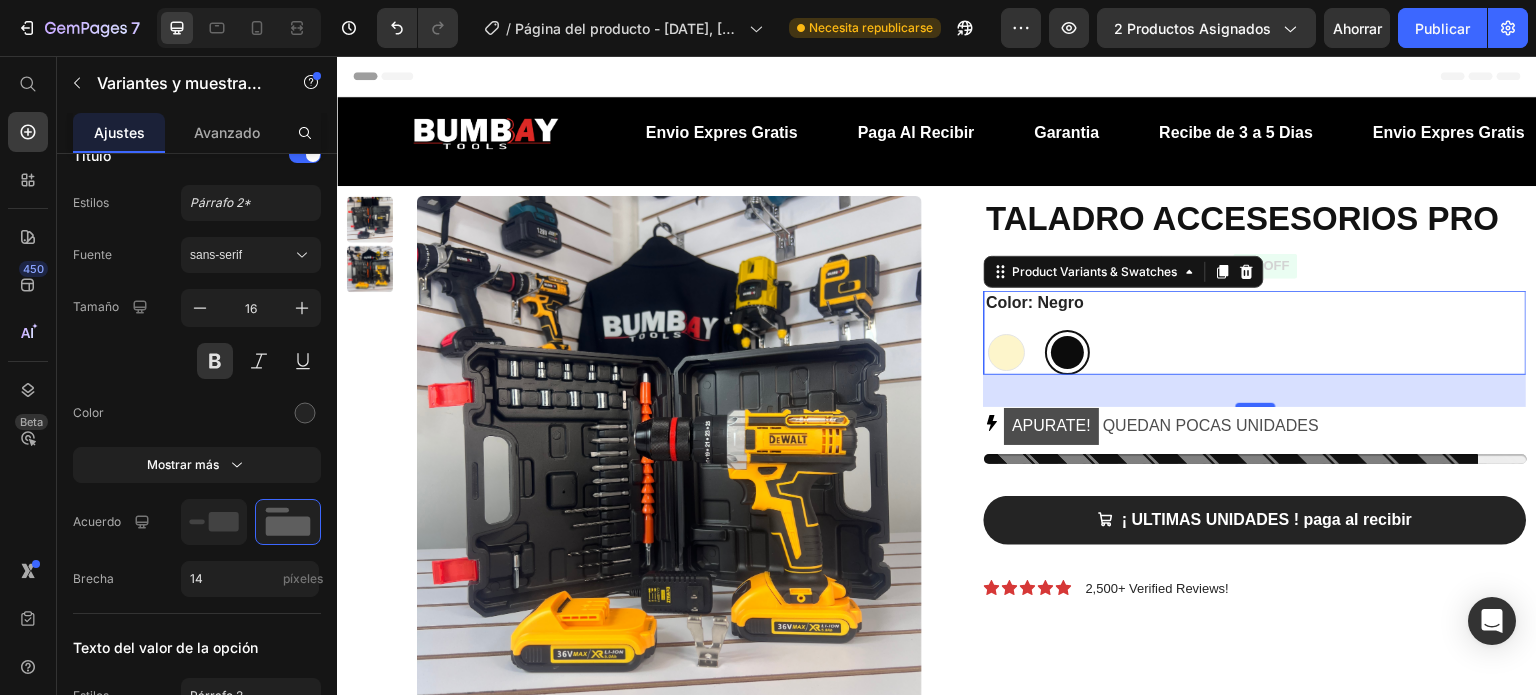 click on "Amarillo Amarillo Negro Negro" at bounding box center [1255, 352] 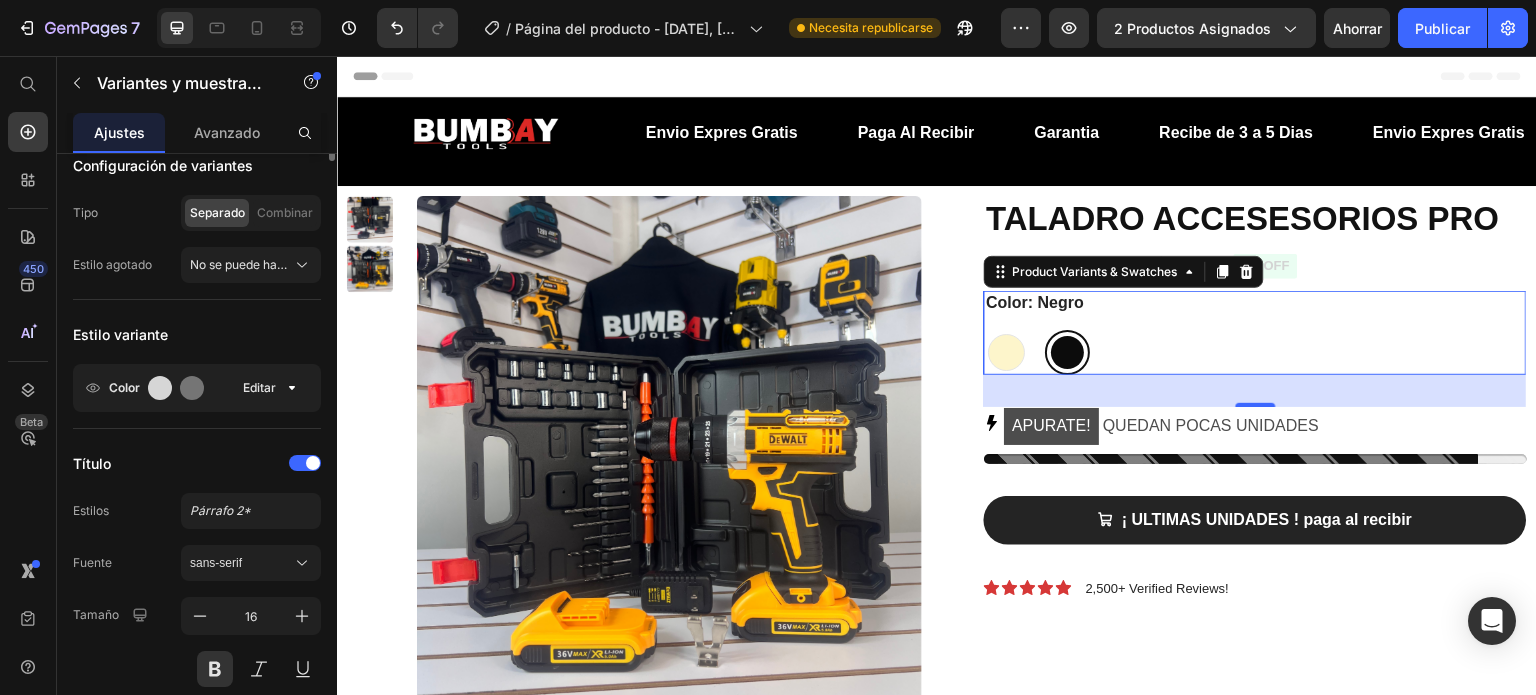 scroll, scrollTop: 0, scrollLeft: 0, axis: both 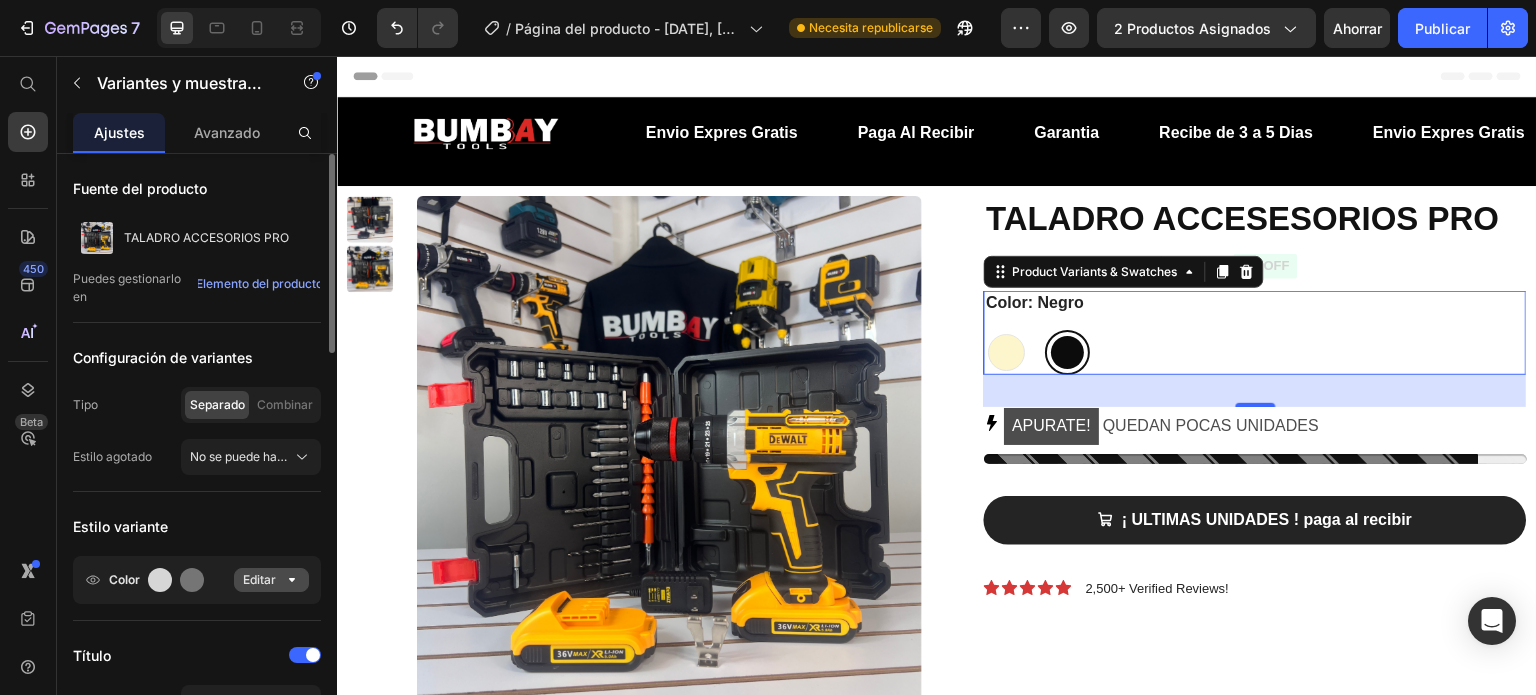 click on "Editar" at bounding box center [259, 579] 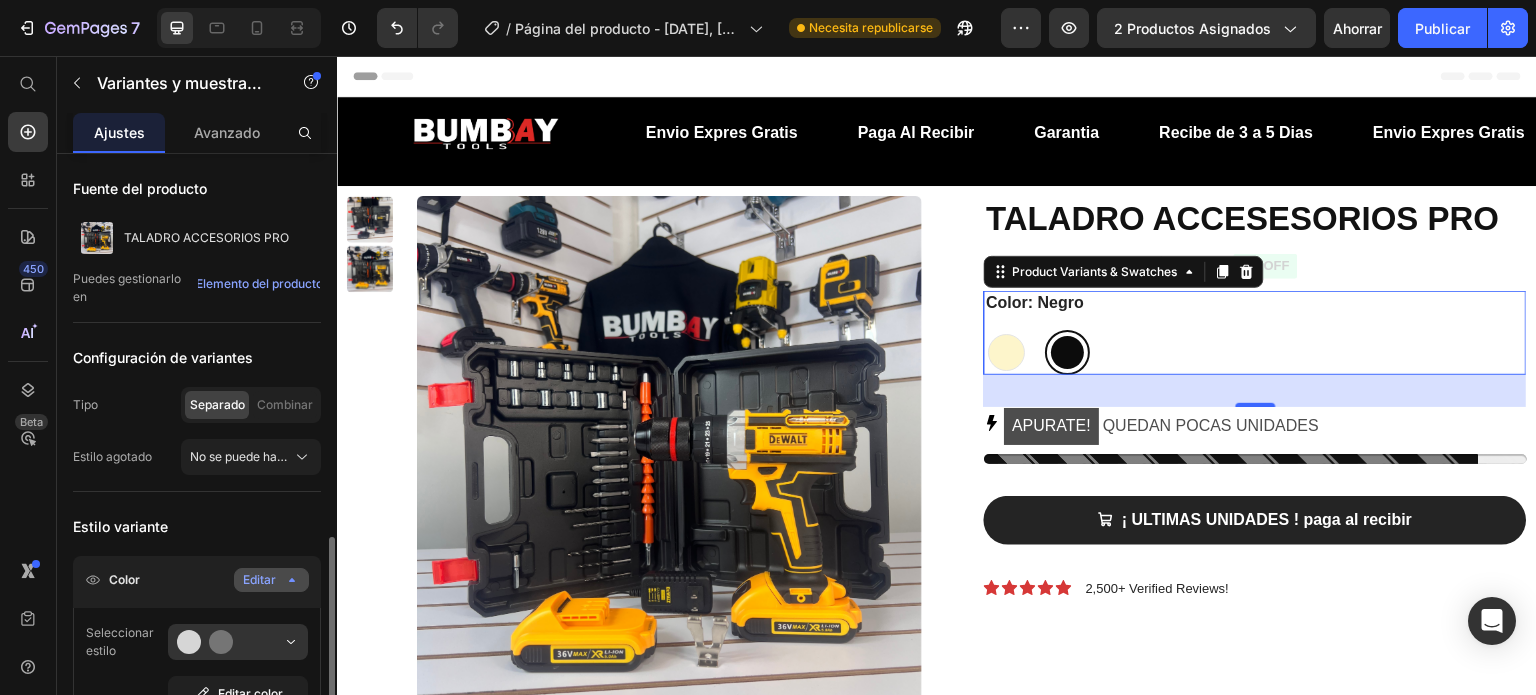 scroll, scrollTop: 300, scrollLeft: 0, axis: vertical 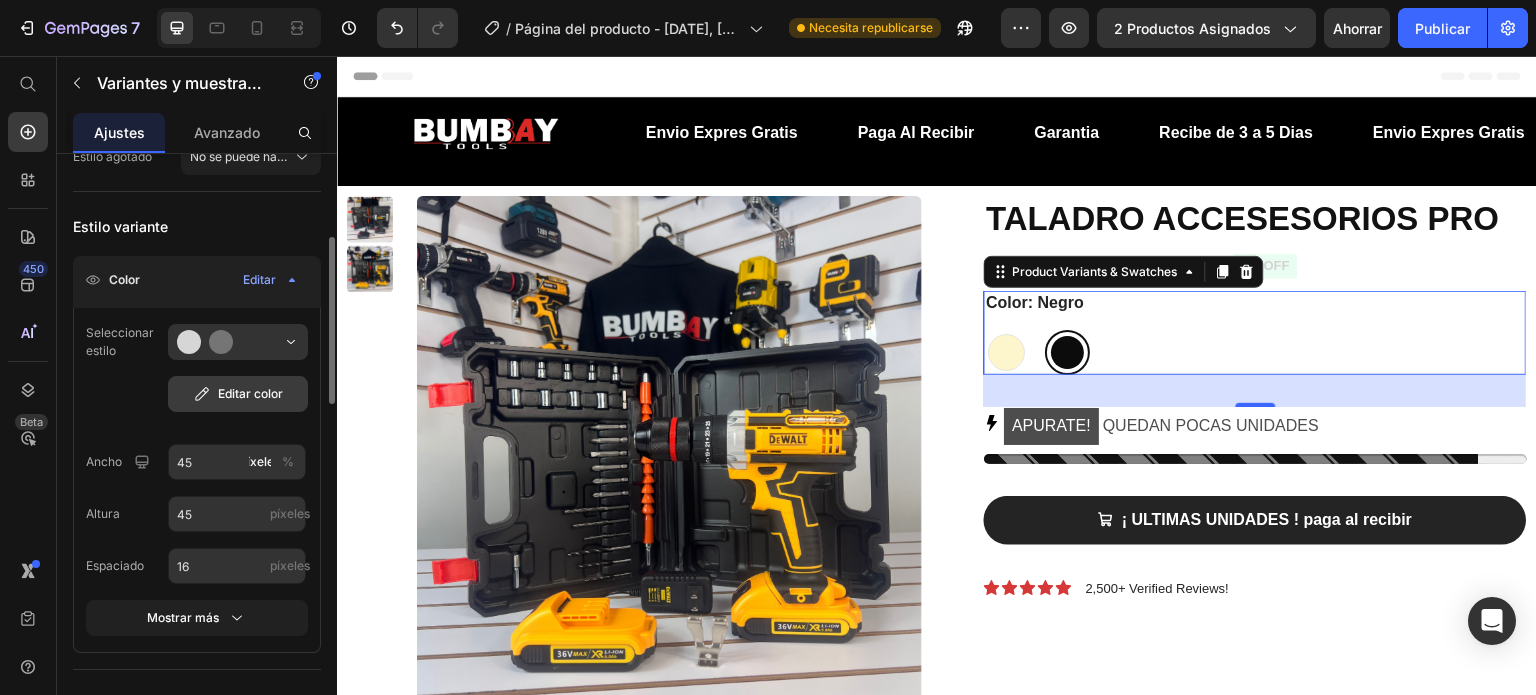 click on "Editar color" at bounding box center [250, 393] 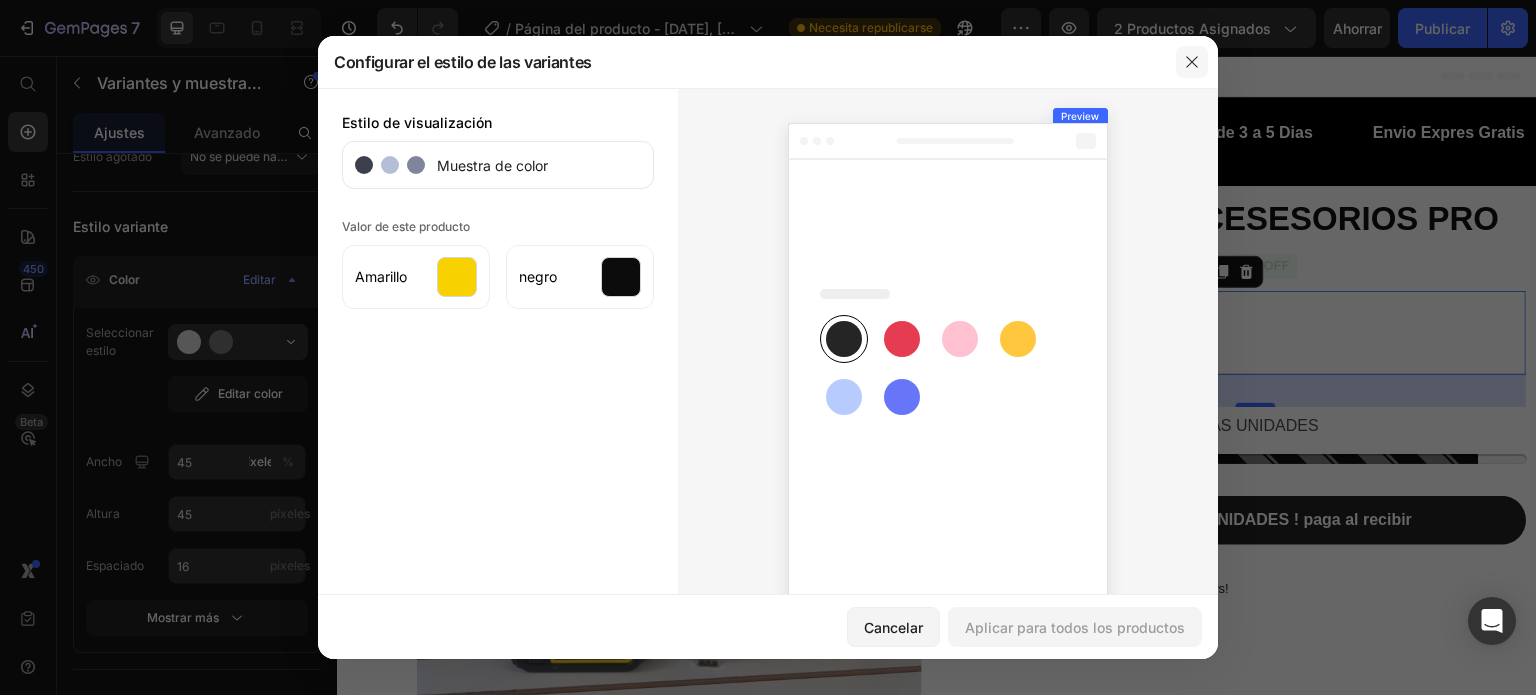 click 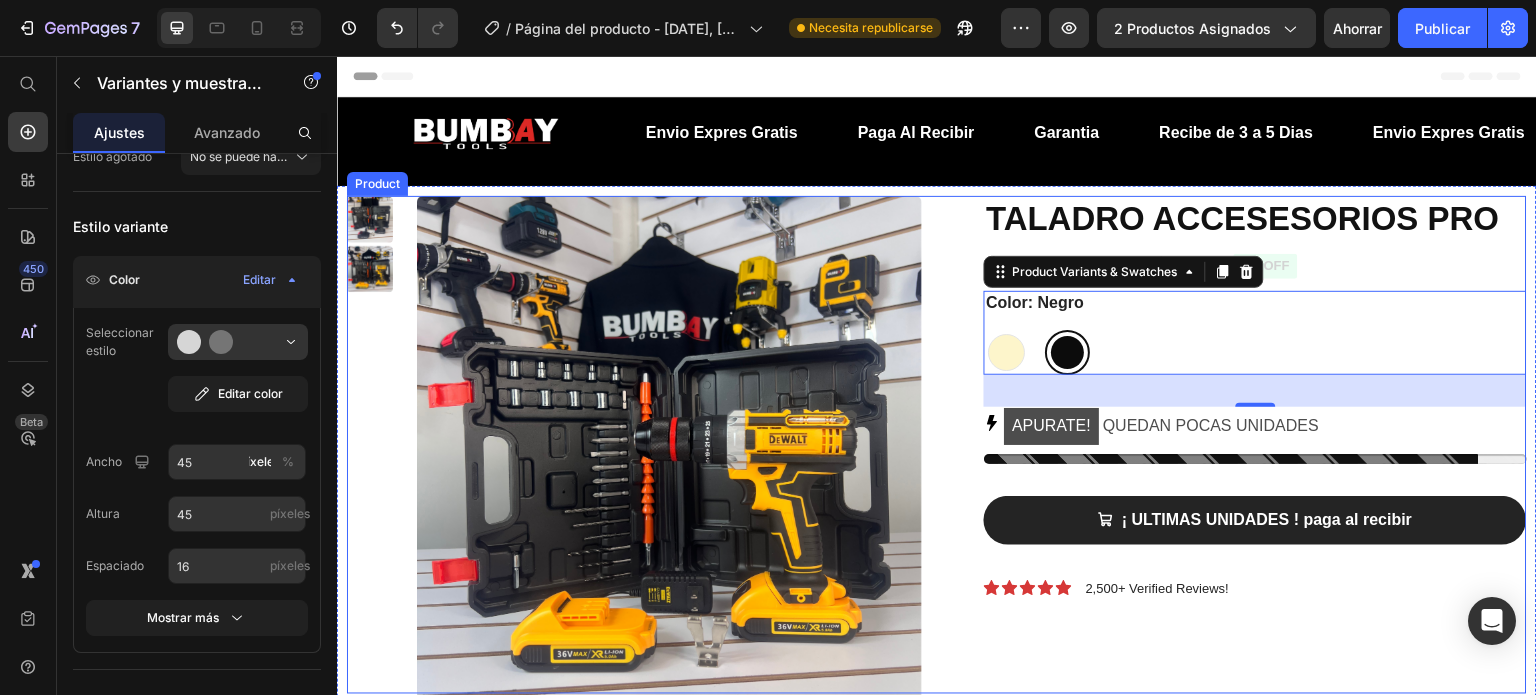 click on "Product Title $[PRICE] Product Price $[PRICE] [PERCENTAGE]% off Product Badge Row Color: [COLOR] [COLOR] [COLOR] [COLOR] Product Variants & Swatches   [NUMBER]
APURATE!  QUEDAN POCAS UNIDADES Stock Counter
¡ ULTIMAS UNIDADES ! paga al recibir Add to Cart Icon Icon Icon Icon Icon Icon List [NUMBER]+ Verified Reviews! Text Block Row Row Product" at bounding box center (937, 445) 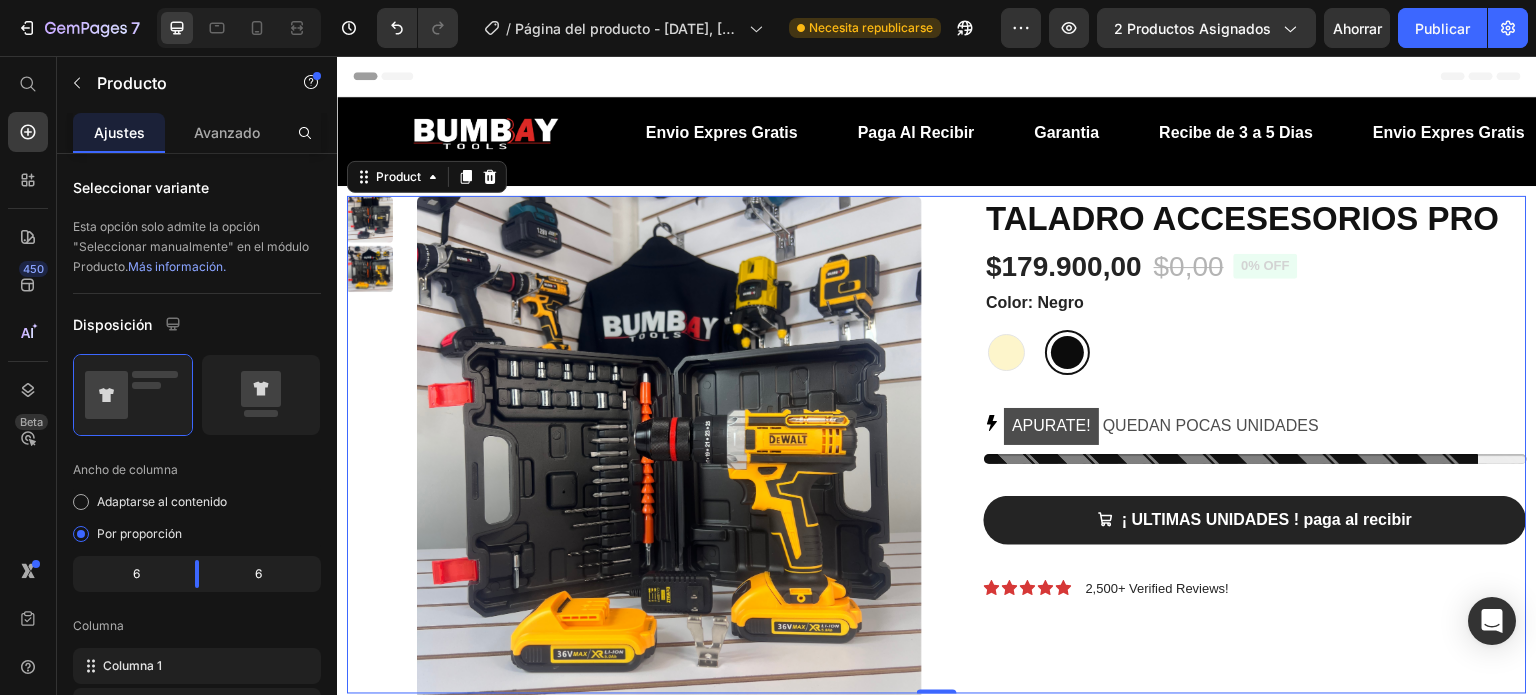 scroll, scrollTop: 0, scrollLeft: 0, axis: both 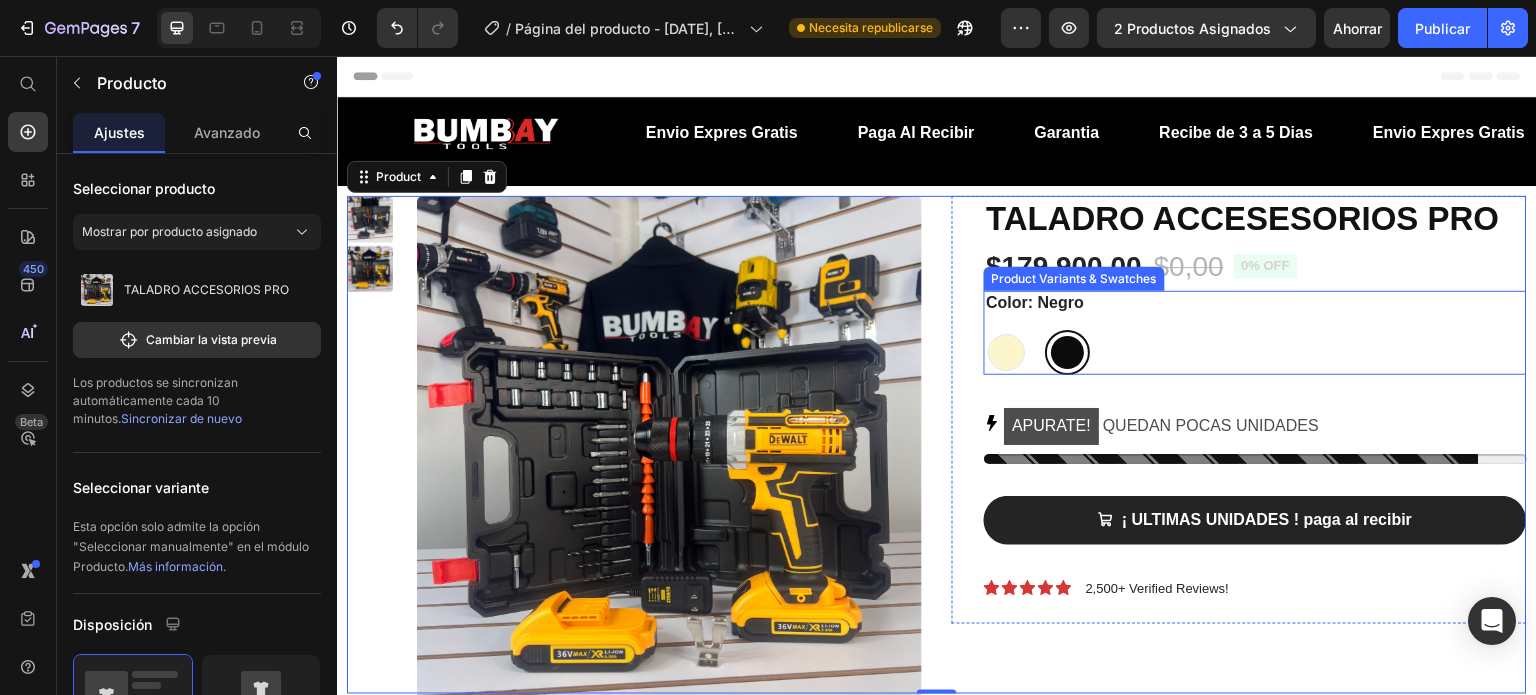 click on "Amarillo Amarillo Negro Negro" at bounding box center [1255, 352] 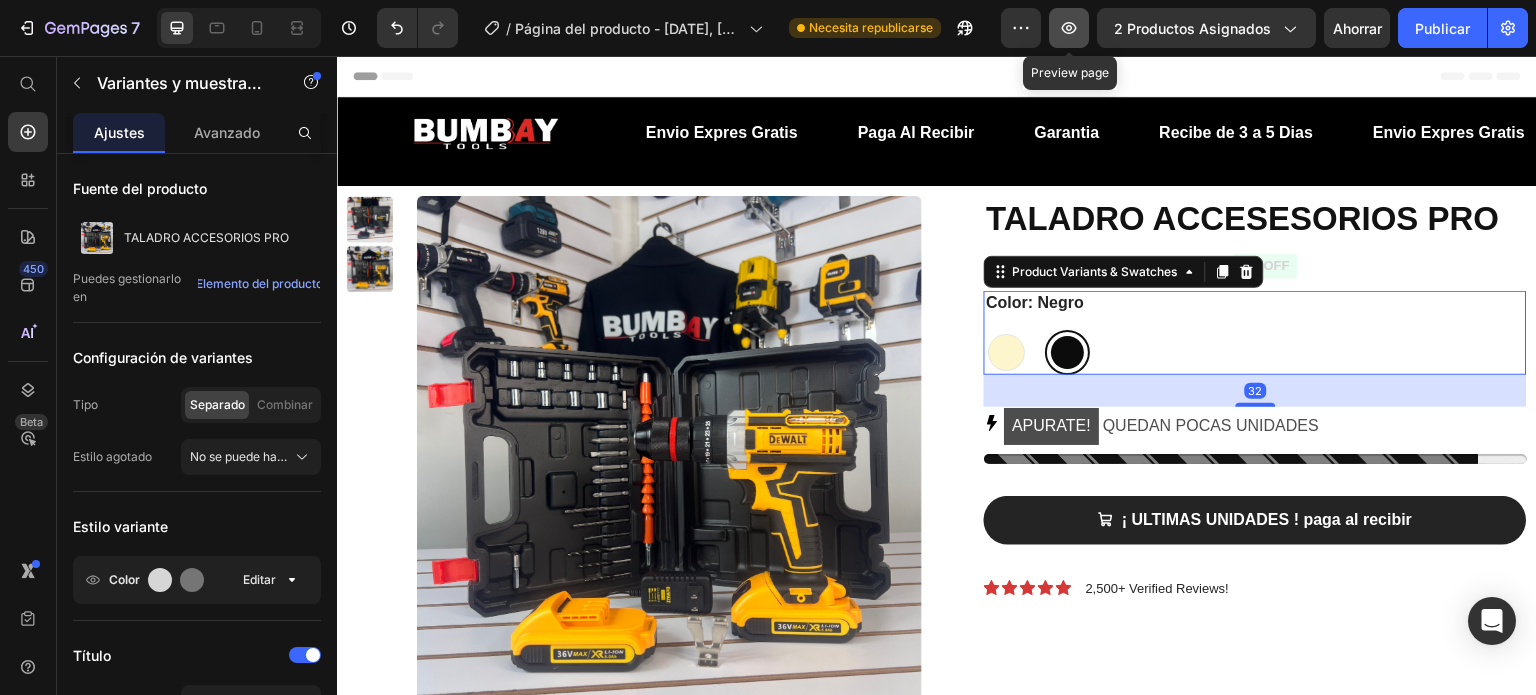 click 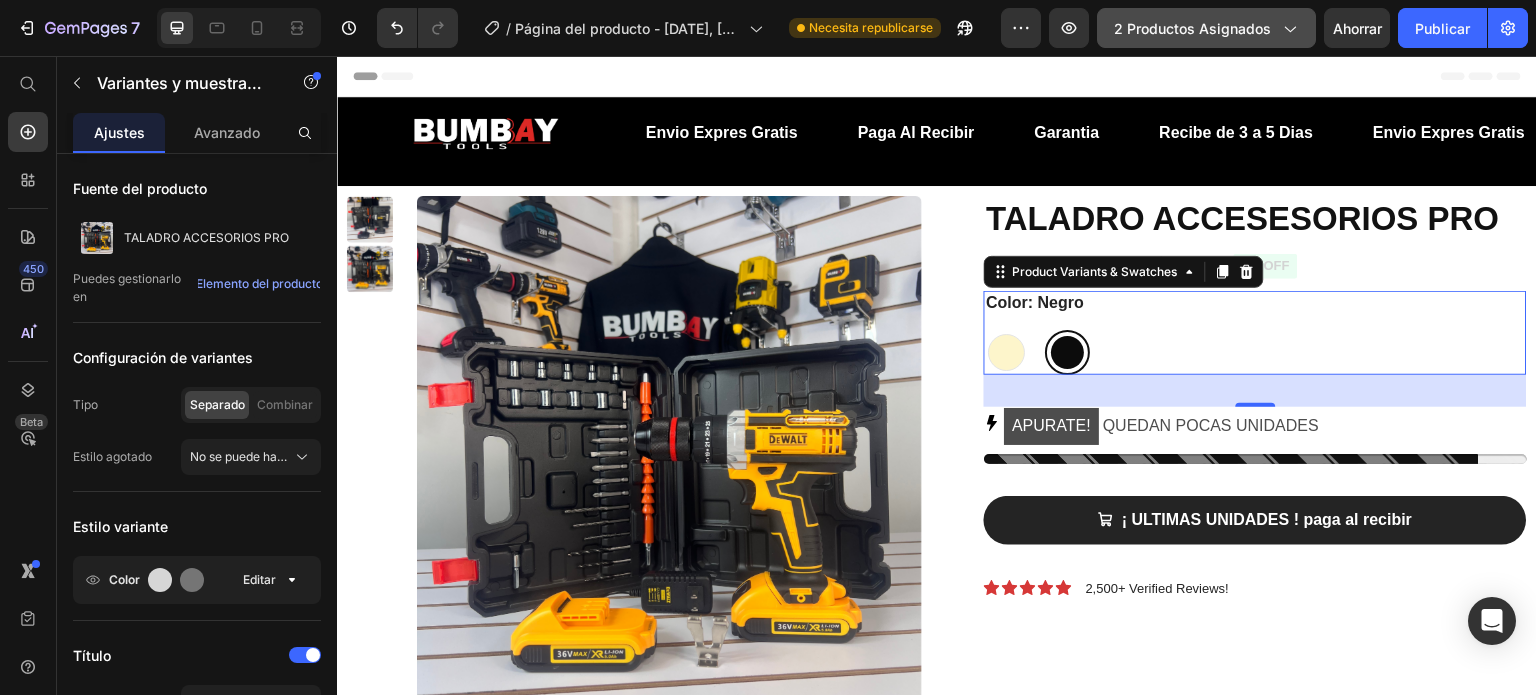 click on "2 productos asignados" at bounding box center [1192, 28] 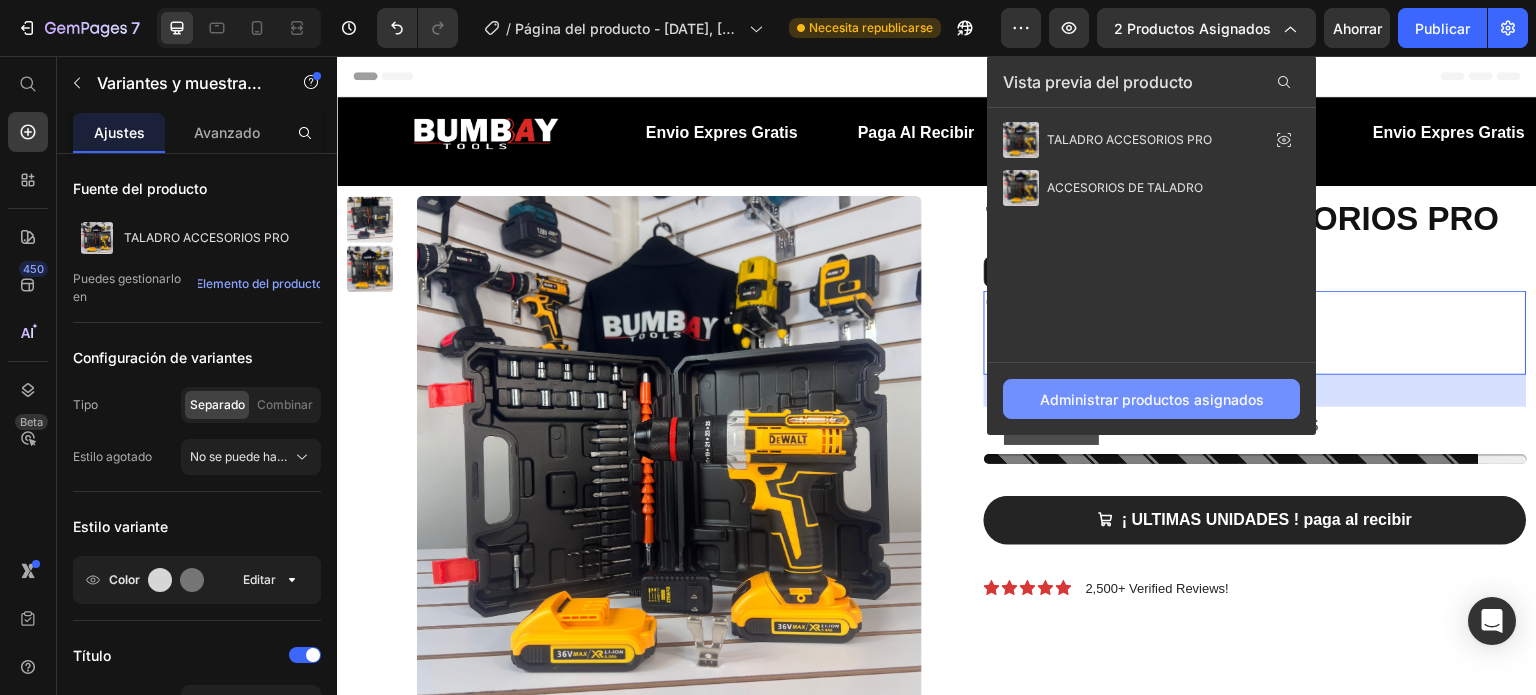 click on "Administrar productos asignados" at bounding box center (1151, 399) 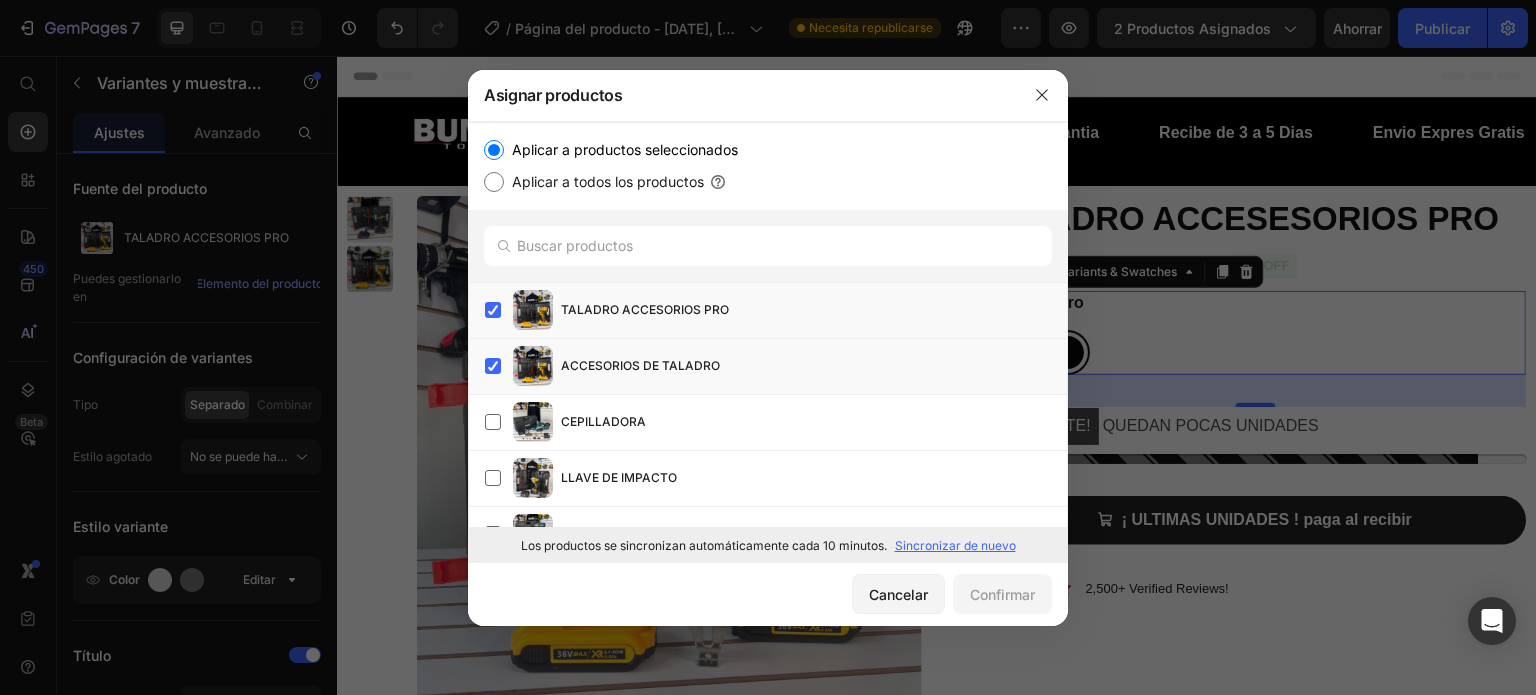 click on "Aplicar a todos los productos" at bounding box center [494, 182] 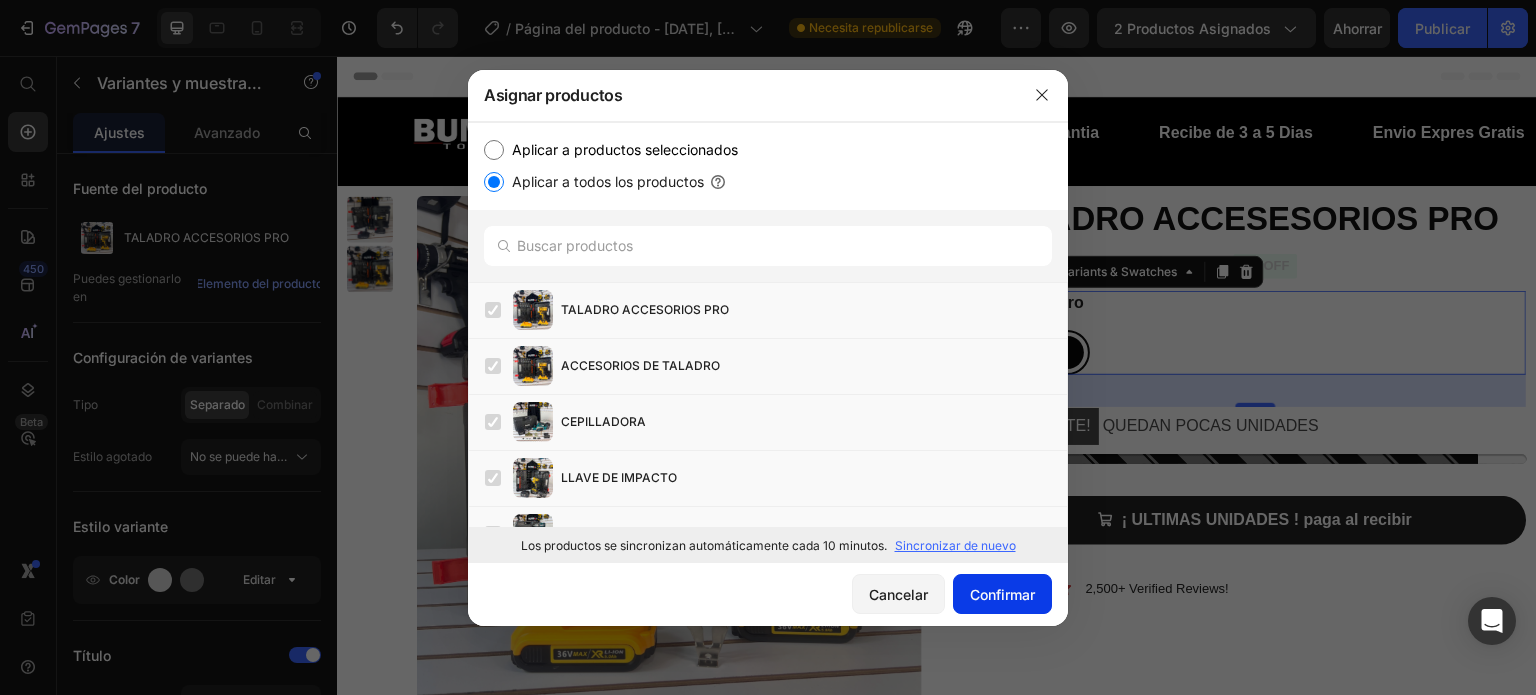 click on "Confirmar" at bounding box center (1002, 594) 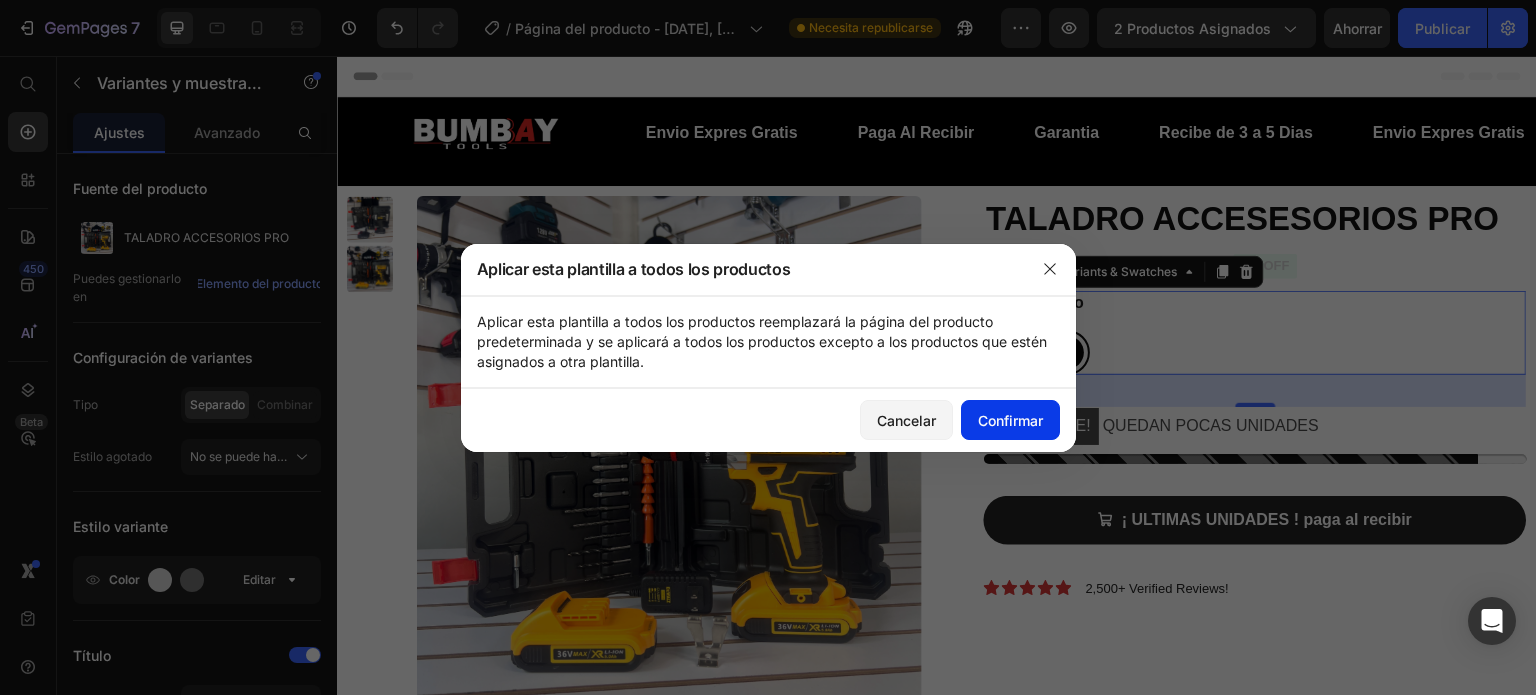 click on "Confirmar" at bounding box center (1010, 420) 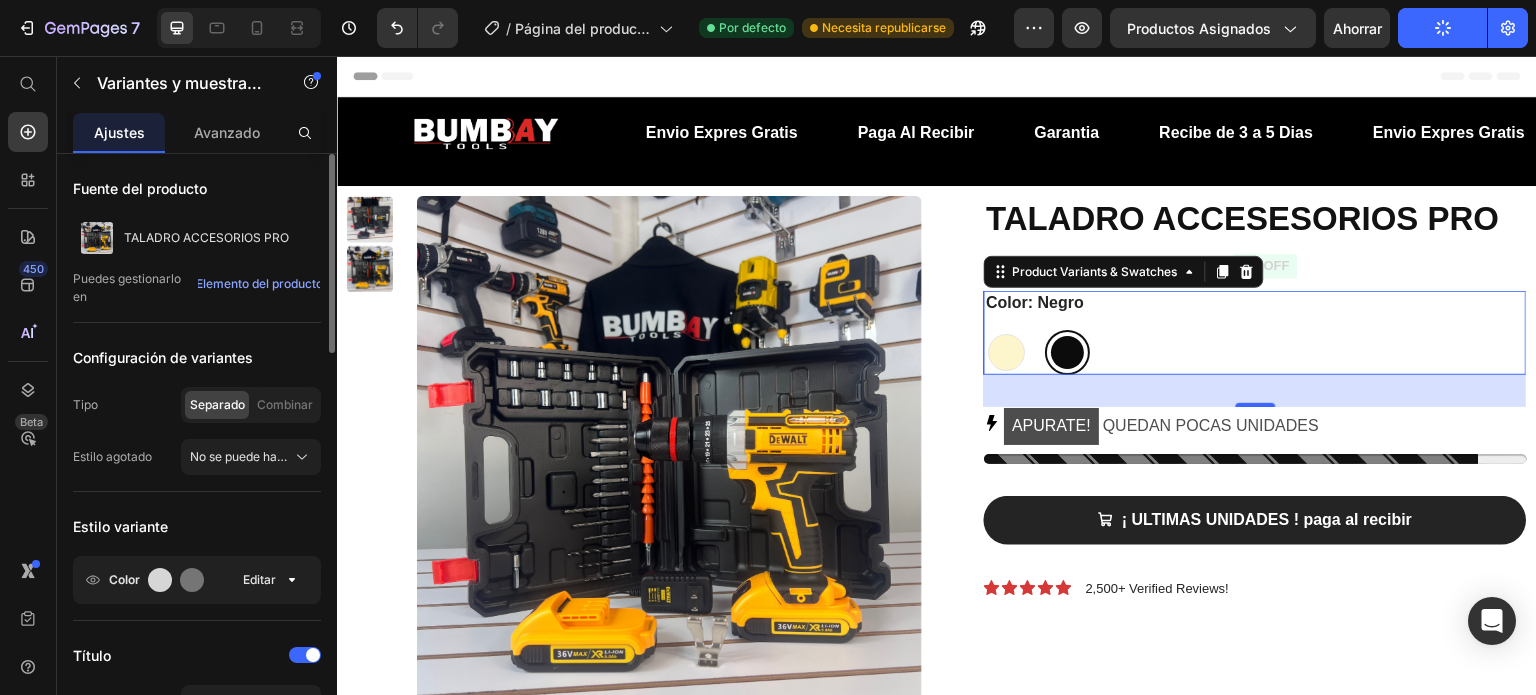 click 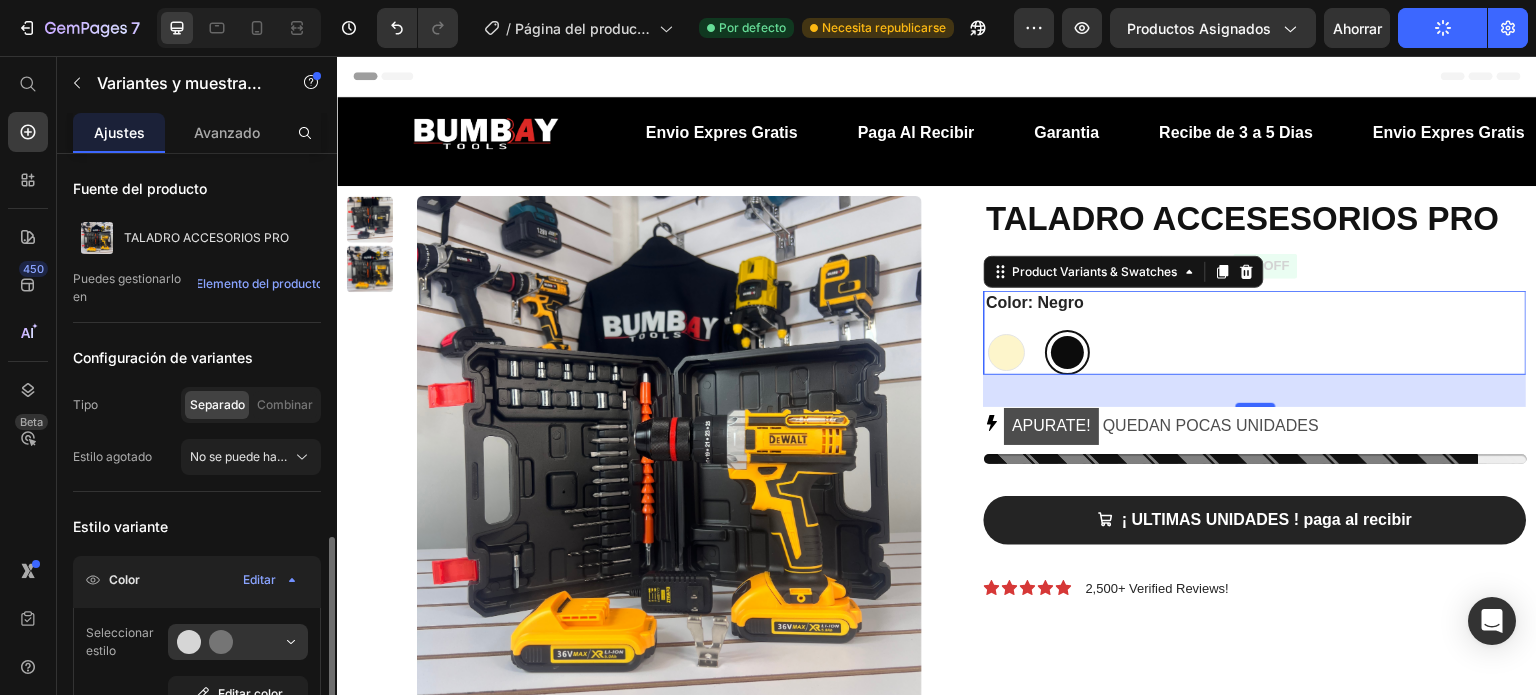 scroll, scrollTop: 300, scrollLeft: 0, axis: vertical 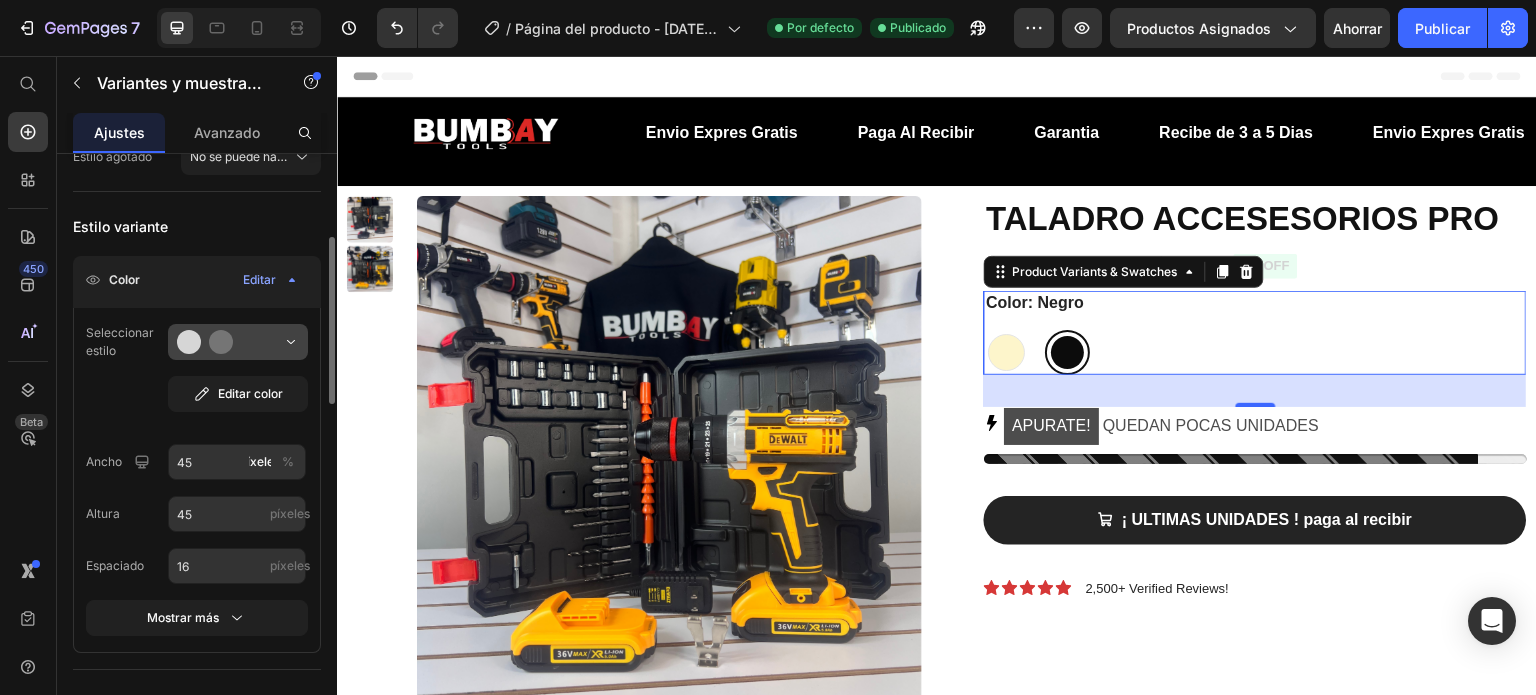 click at bounding box center [238, 342] 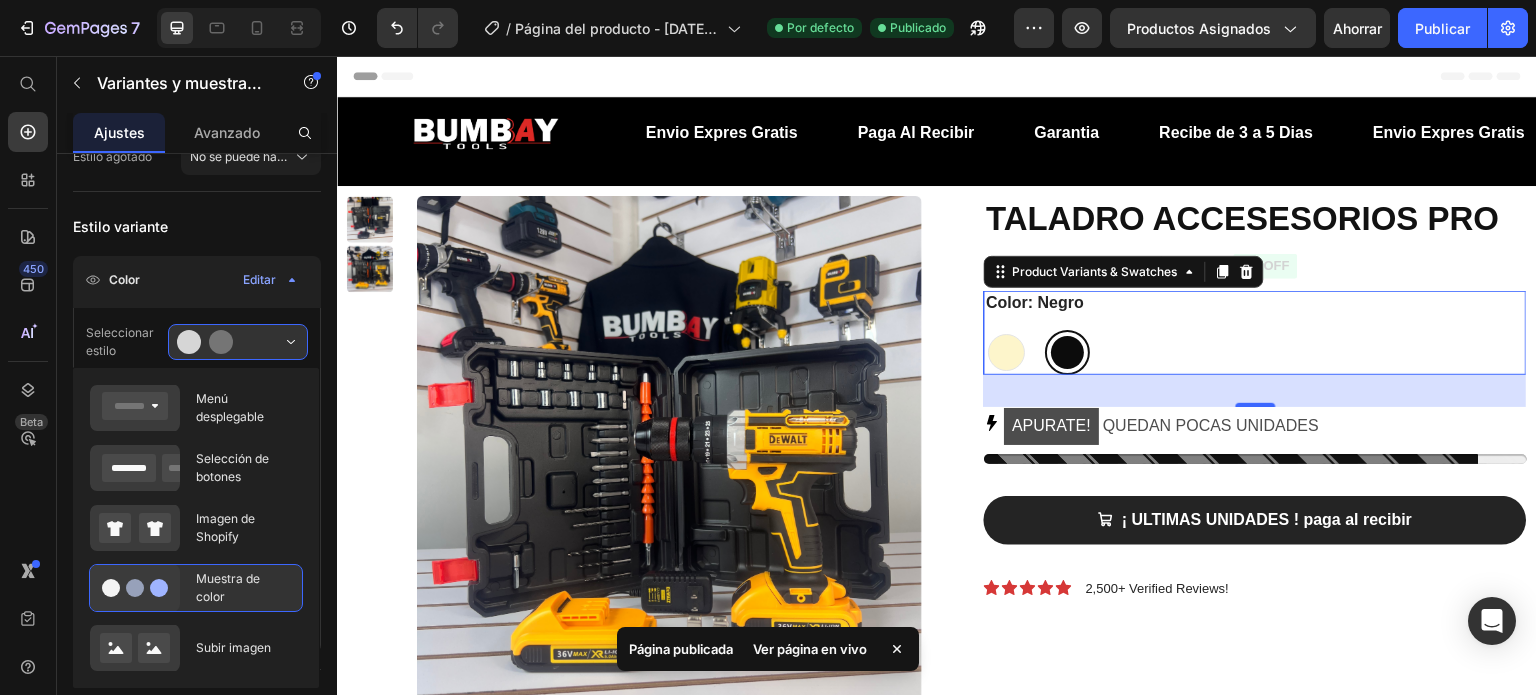 click on "Muestra de color" at bounding box center (243, 588) 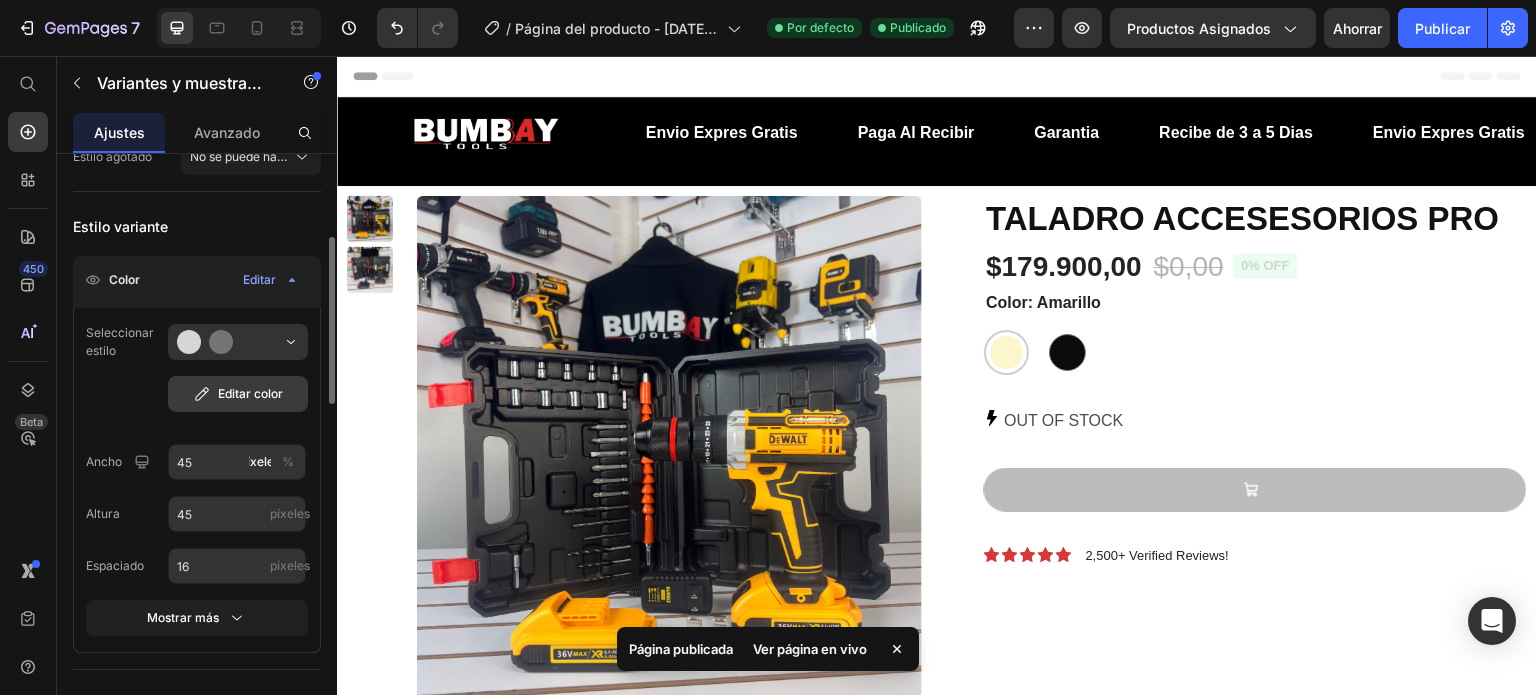 click on "Editar color" at bounding box center [238, 394] 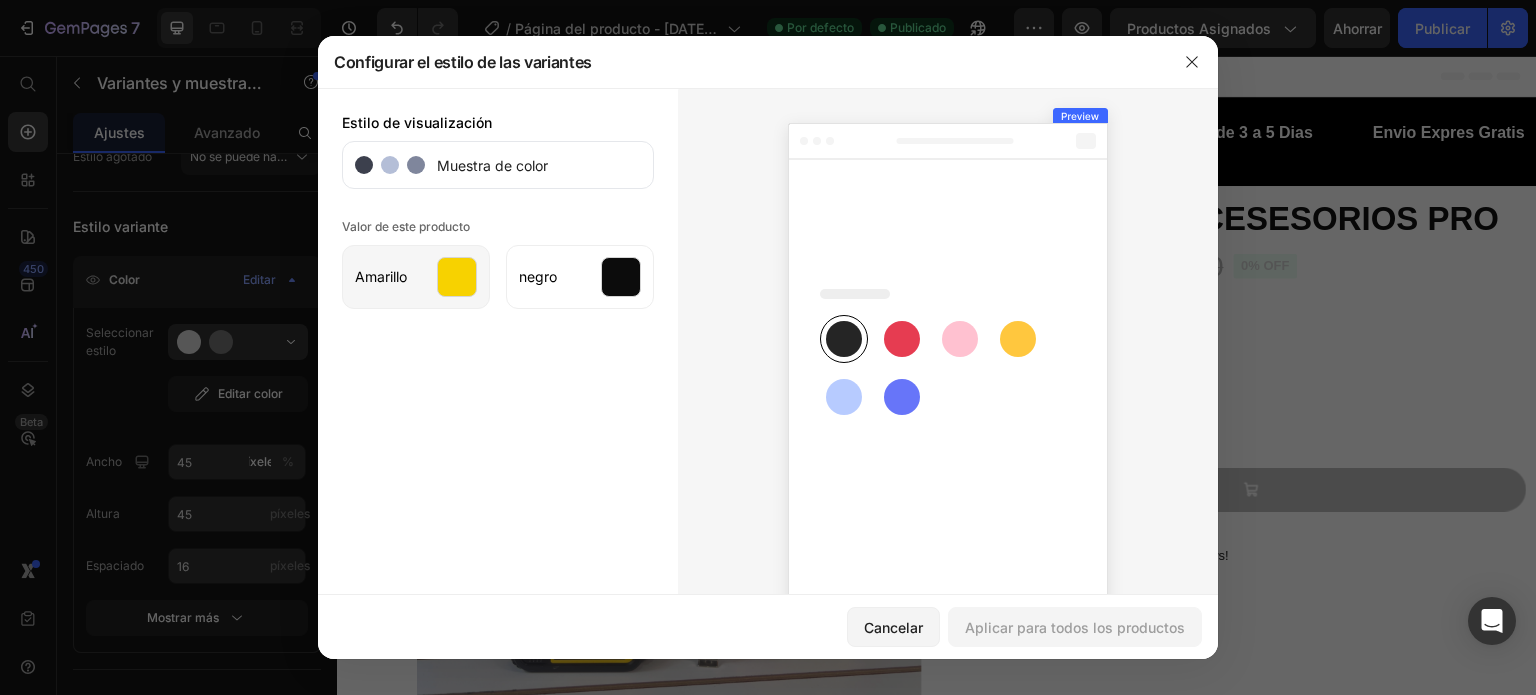 click at bounding box center (457, 277) 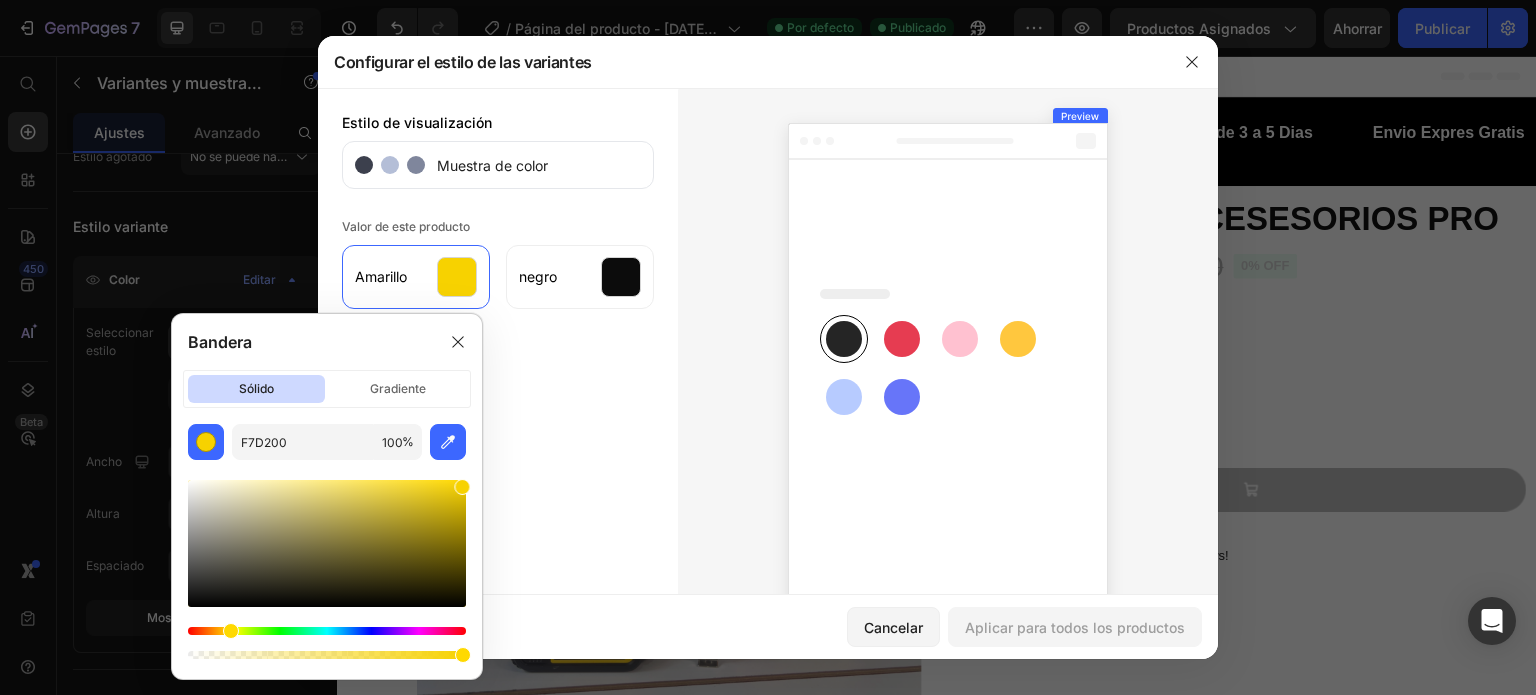 click at bounding box center (463, 487) 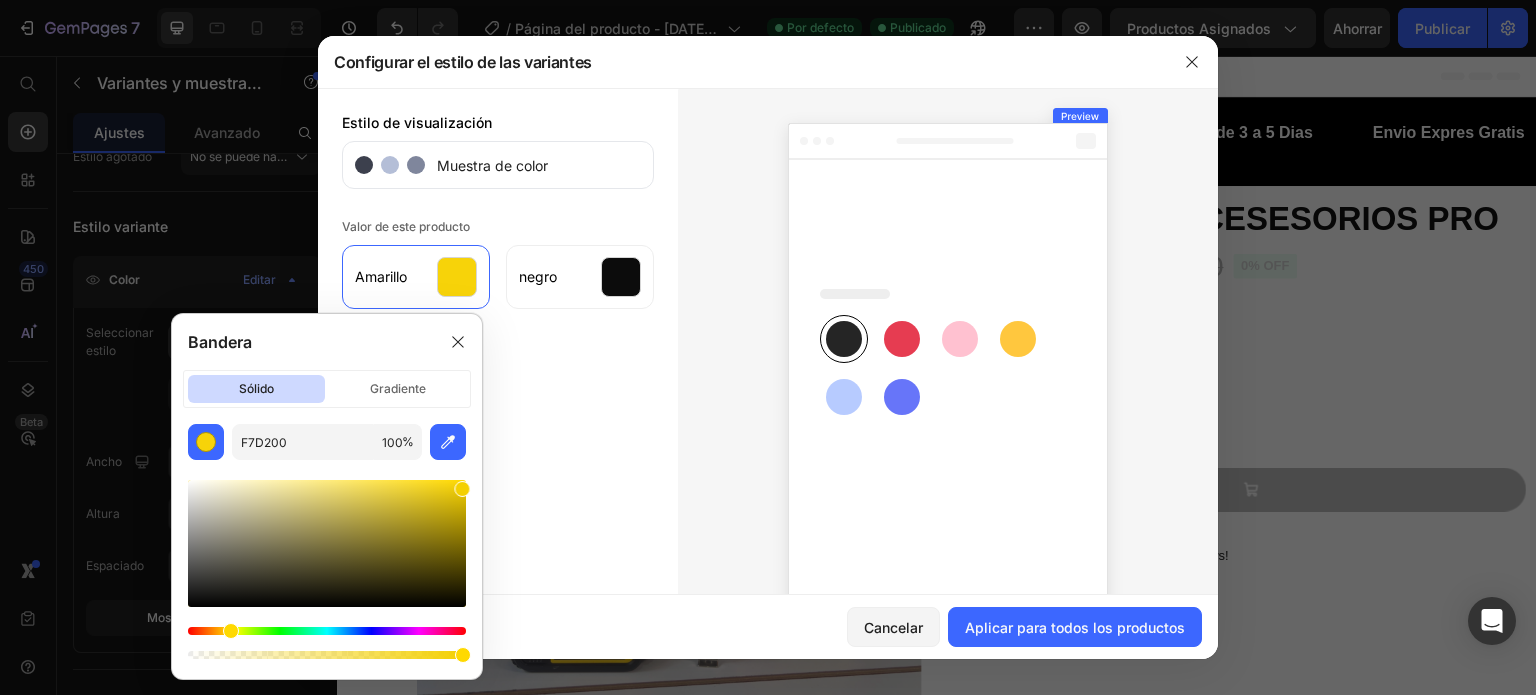 drag, startPoint x: 460, startPoint y: 485, endPoint x: 475, endPoint y: 484, distance: 15.033297 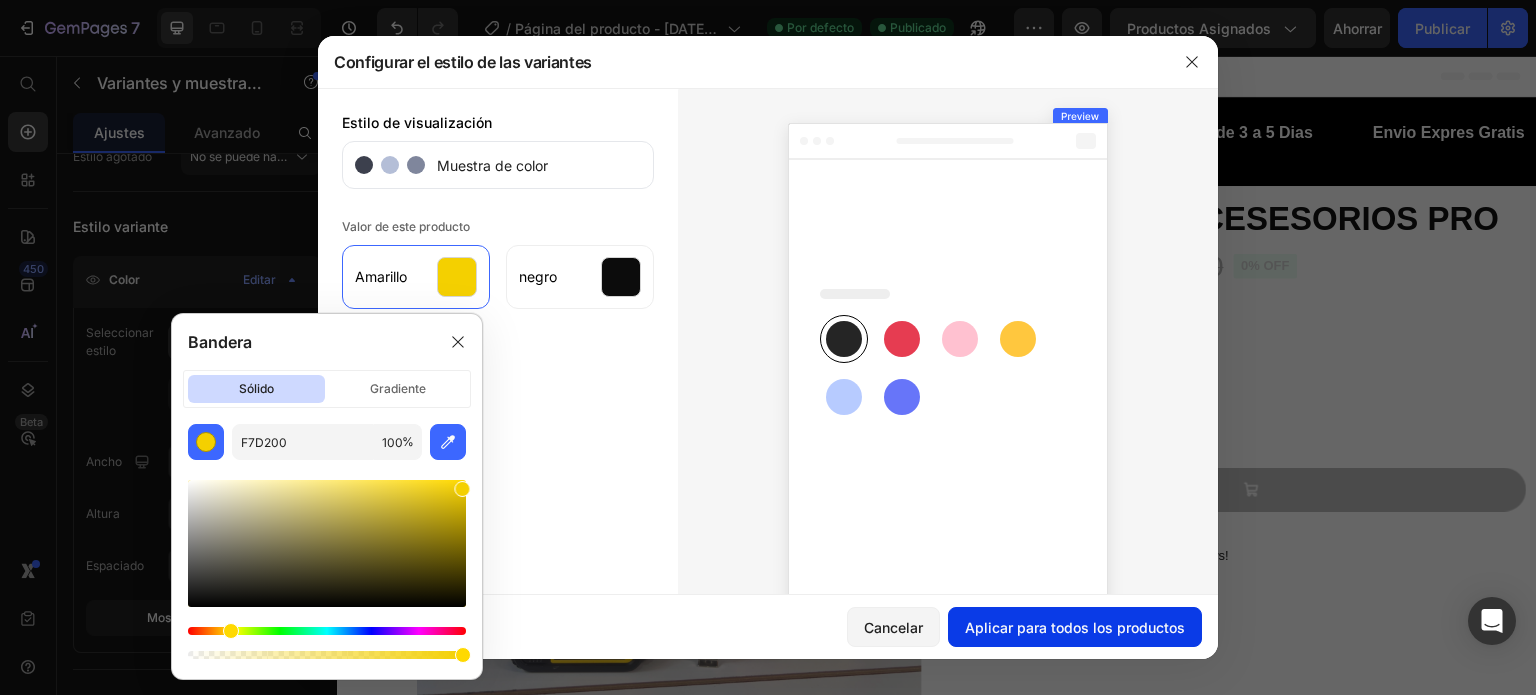click on "Aplicar para todos los productos" at bounding box center [1075, 627] 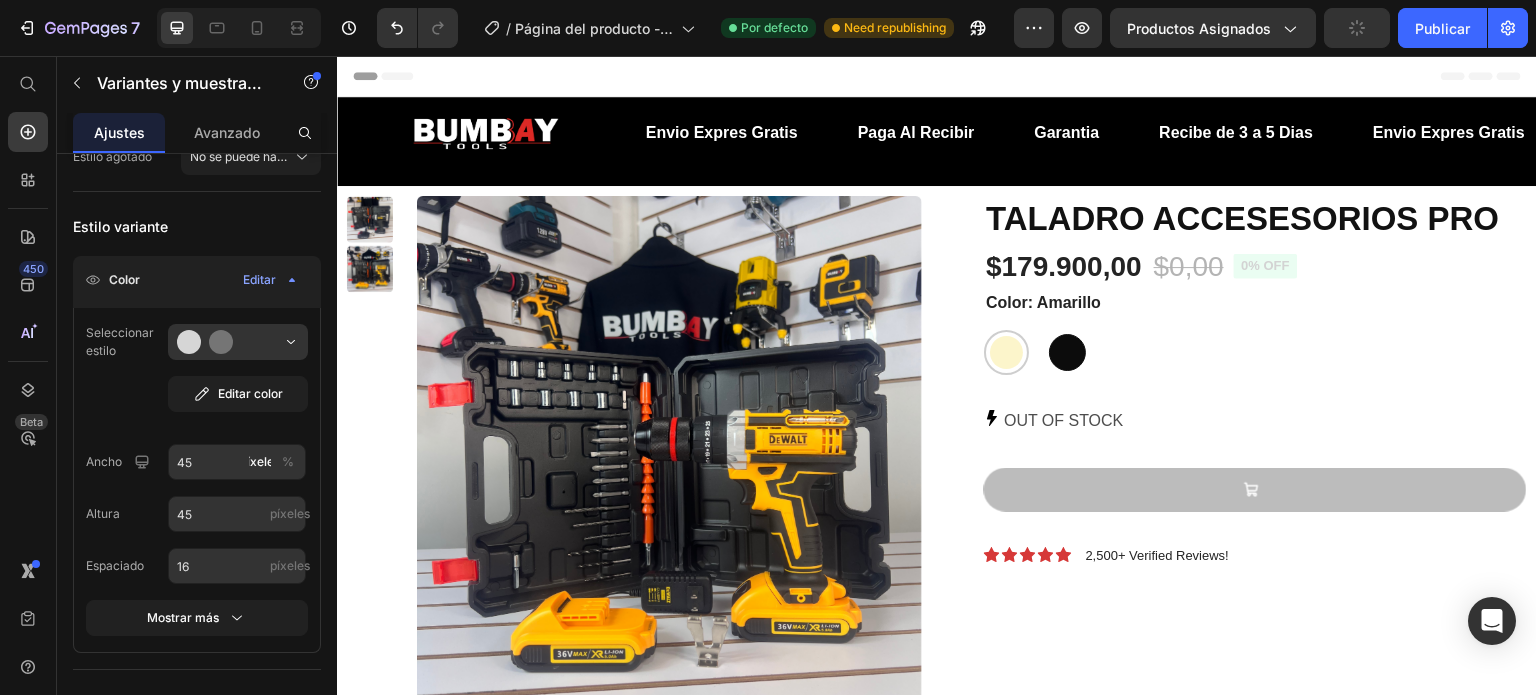 click at bounding box center (1067, 352) 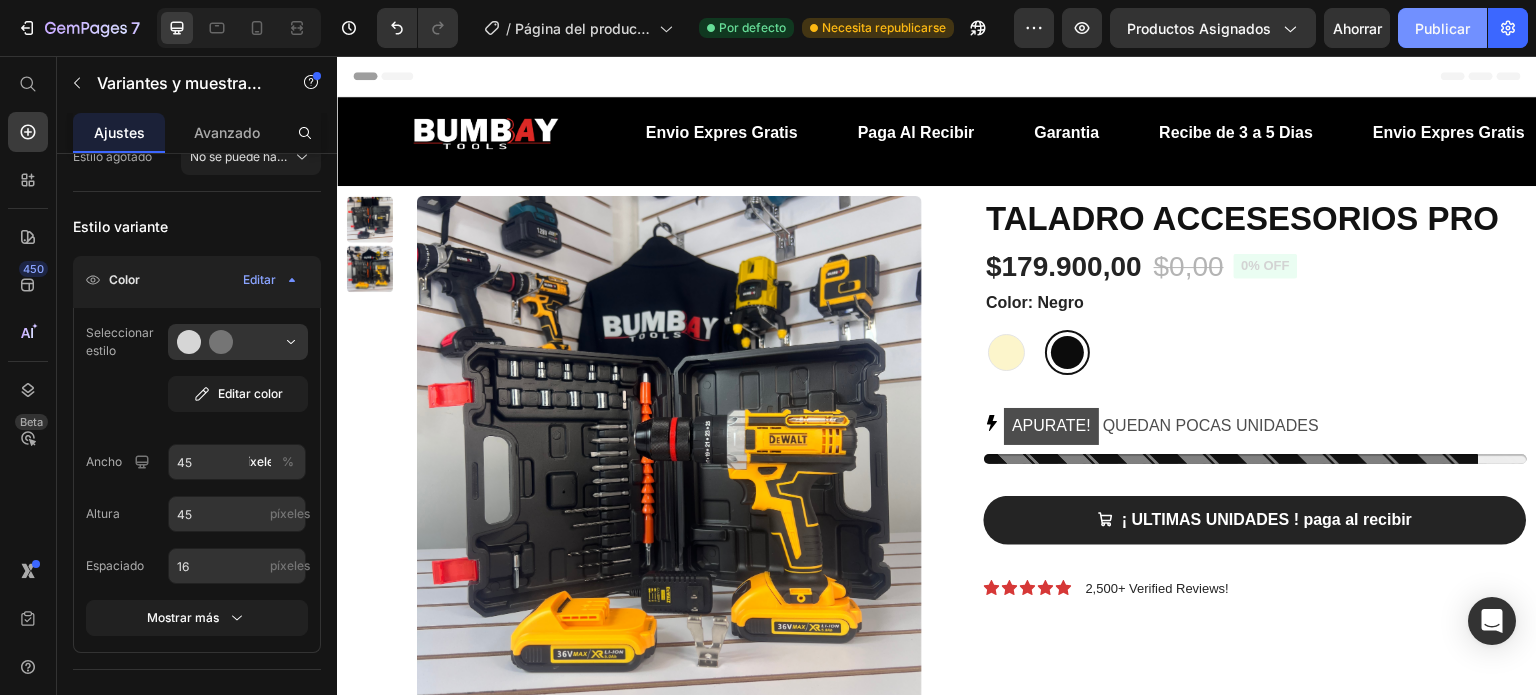 click on "Publicar" at bounding box center [1442, 28] 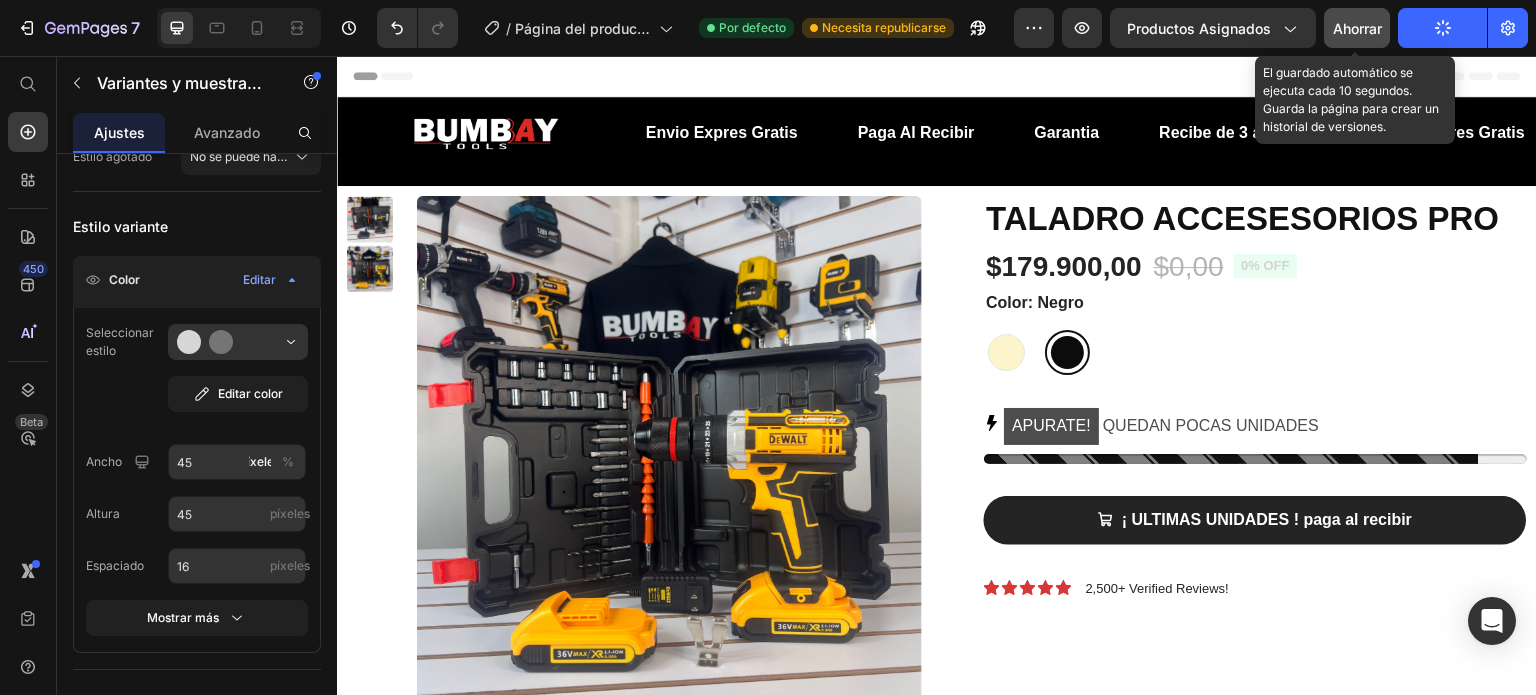 type 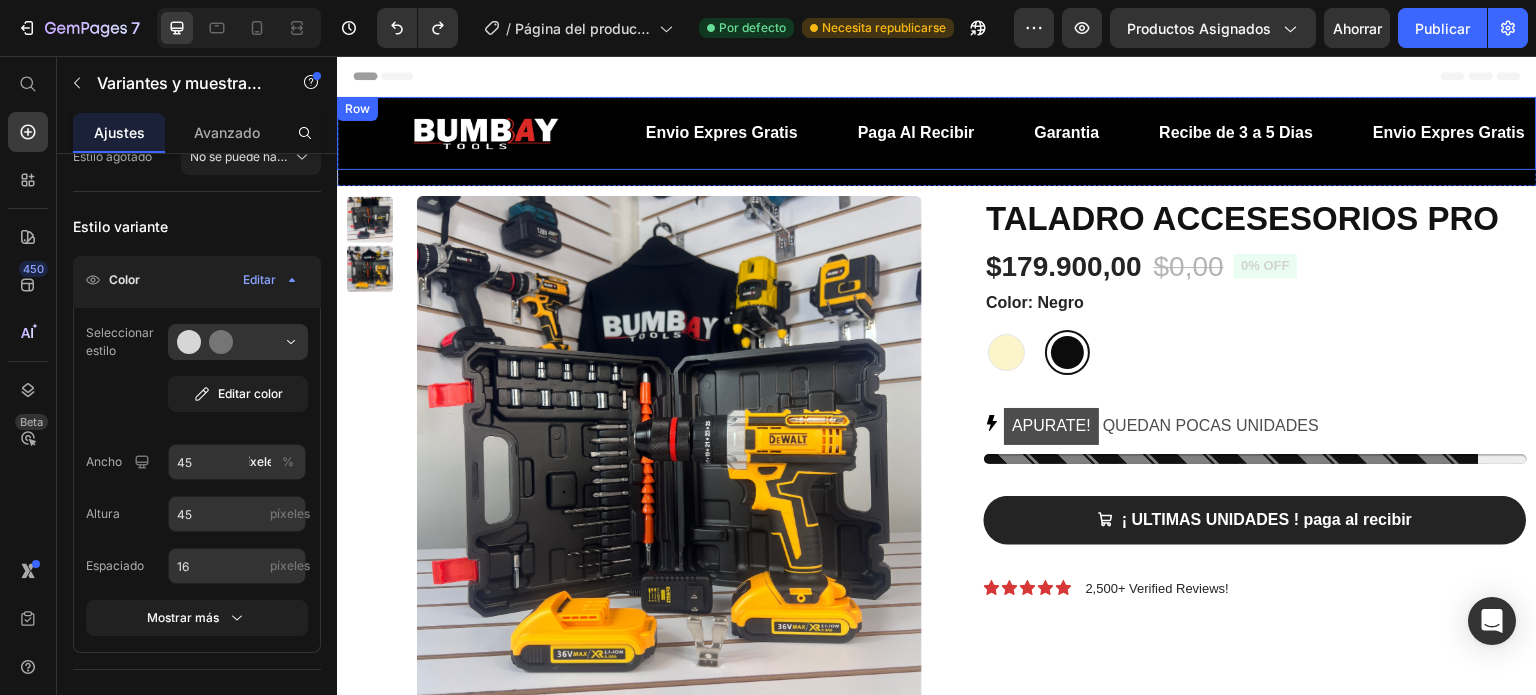click at bounding box center [486, 134] 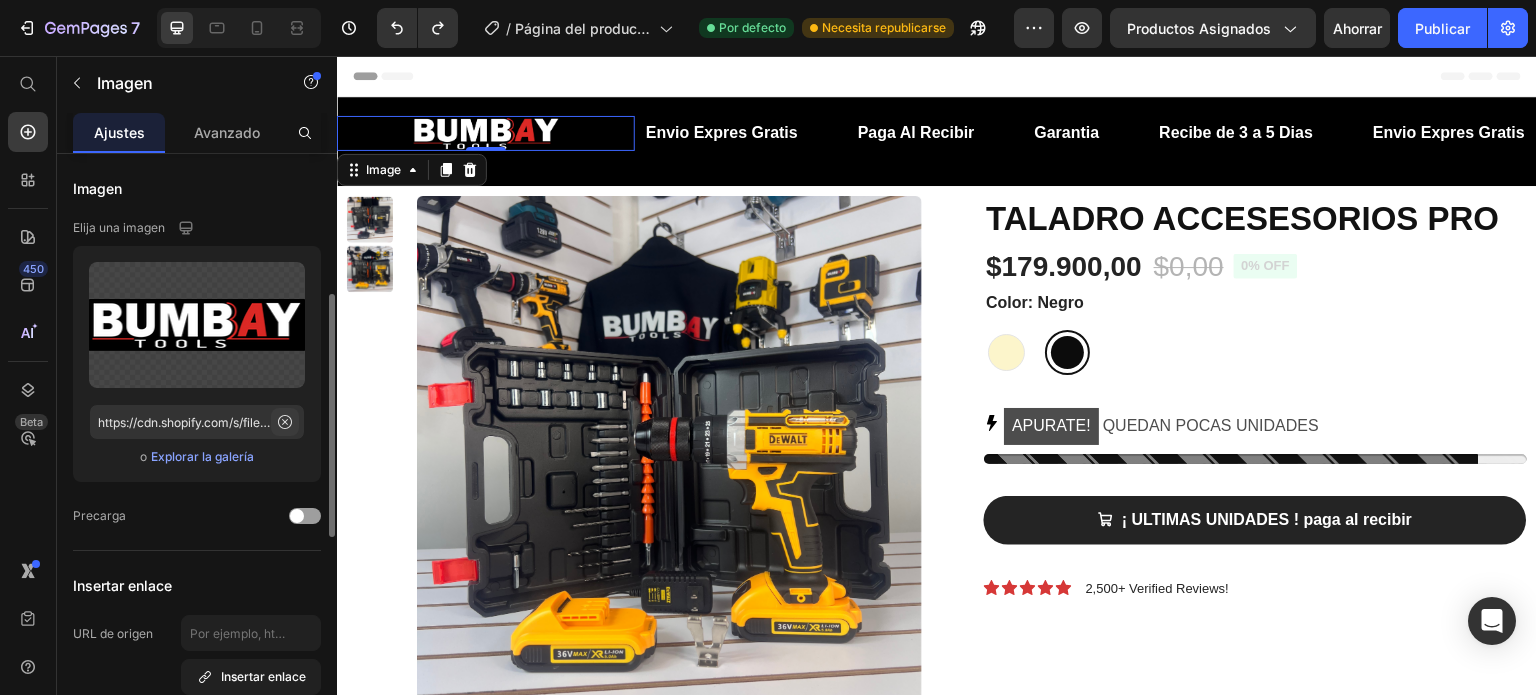 scroll, scrollTop: 200, scrollLeft: 0, axis: vertical 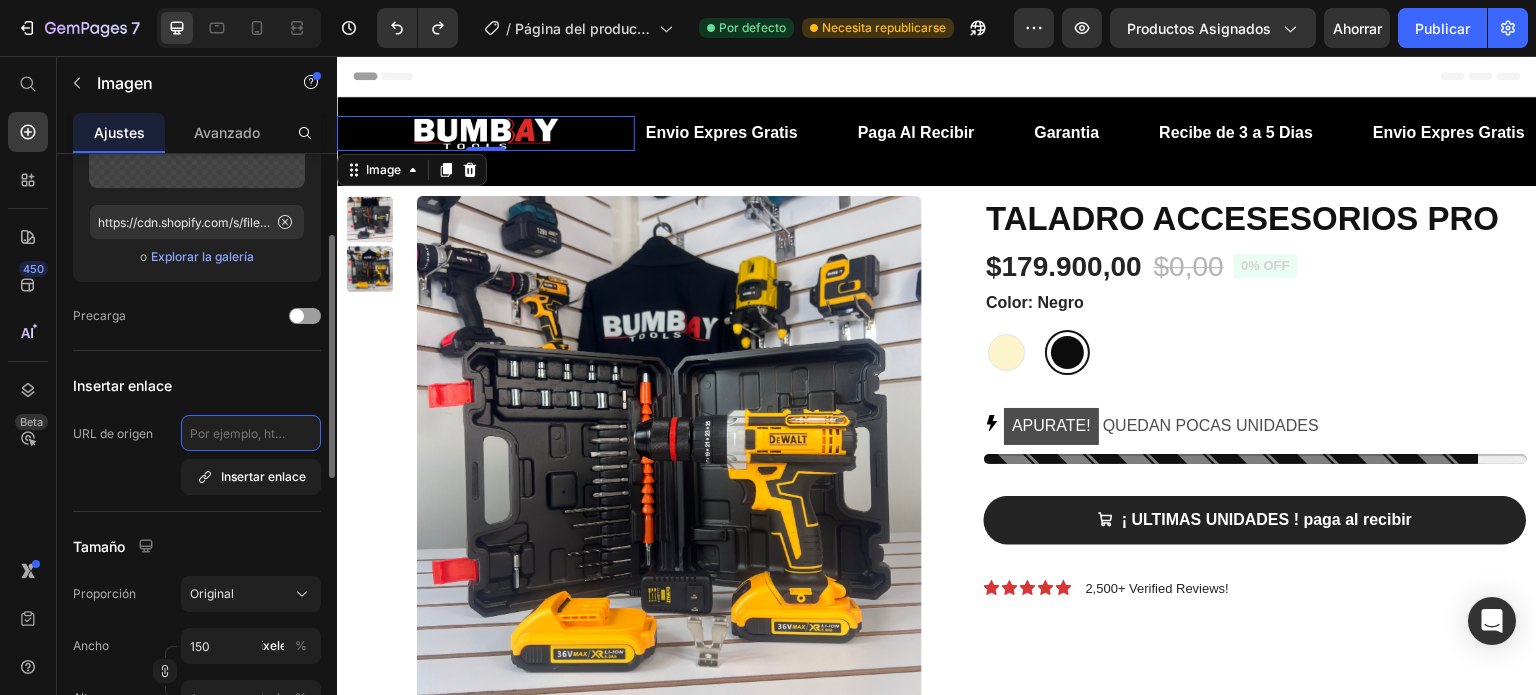 click 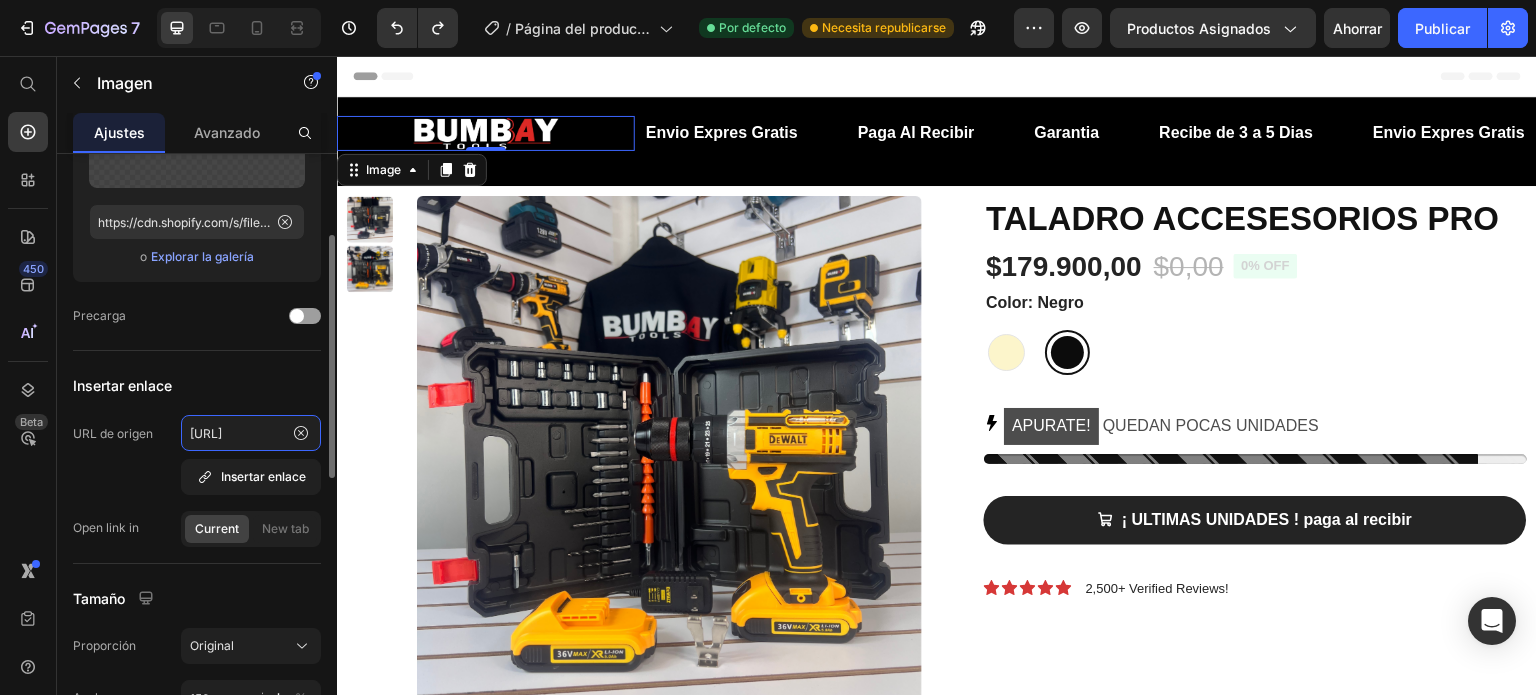 scroll, scrollTop: 0, scrollLeft: 98, axis: horizontal 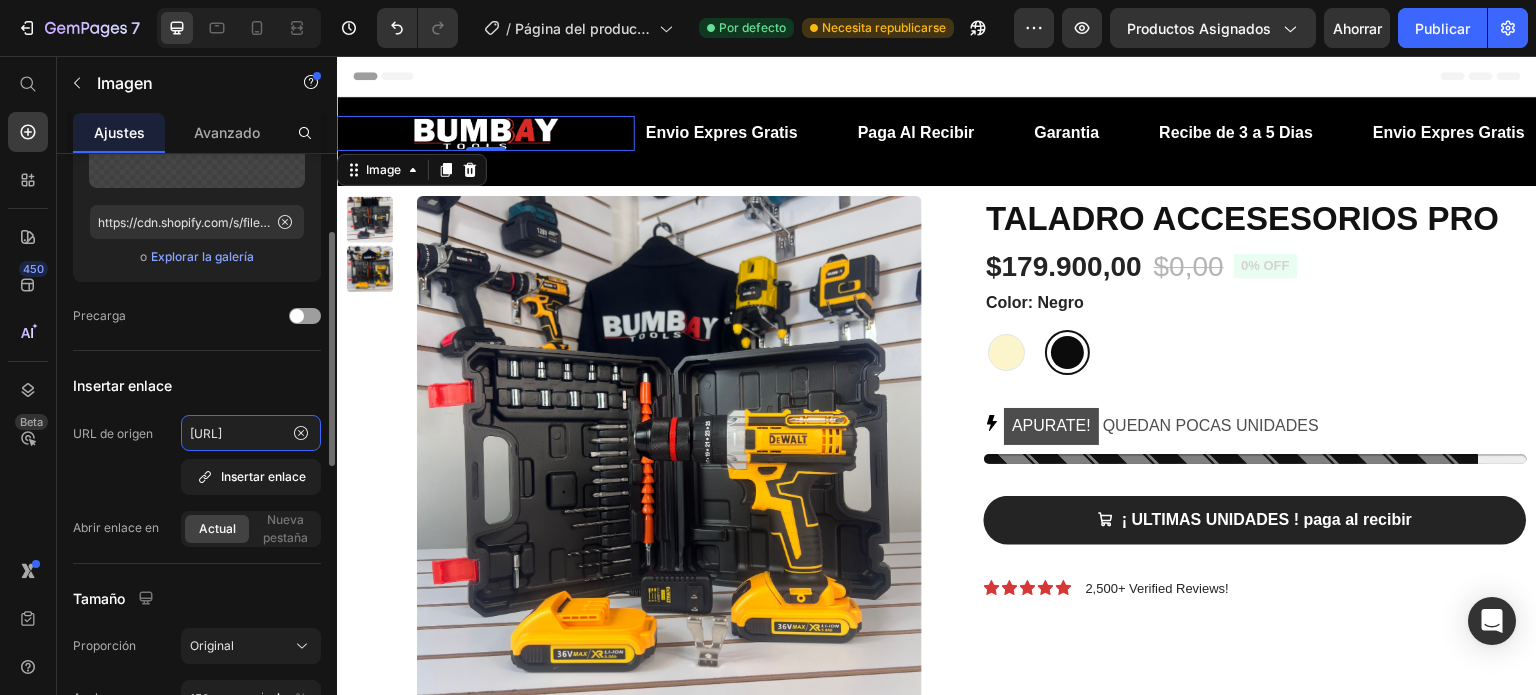 type on "[URL]" 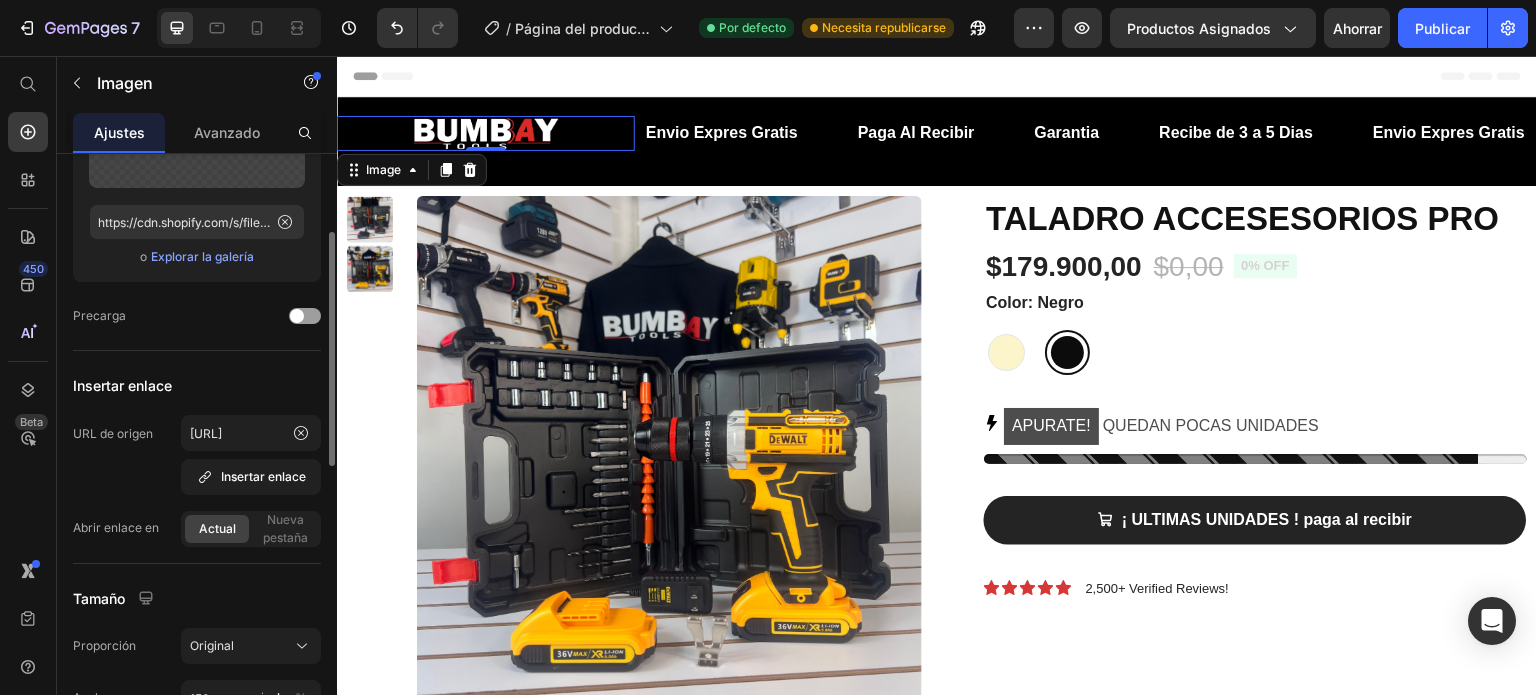 scroll, scrollTop: 0, scrollLeft: 0, axis: both 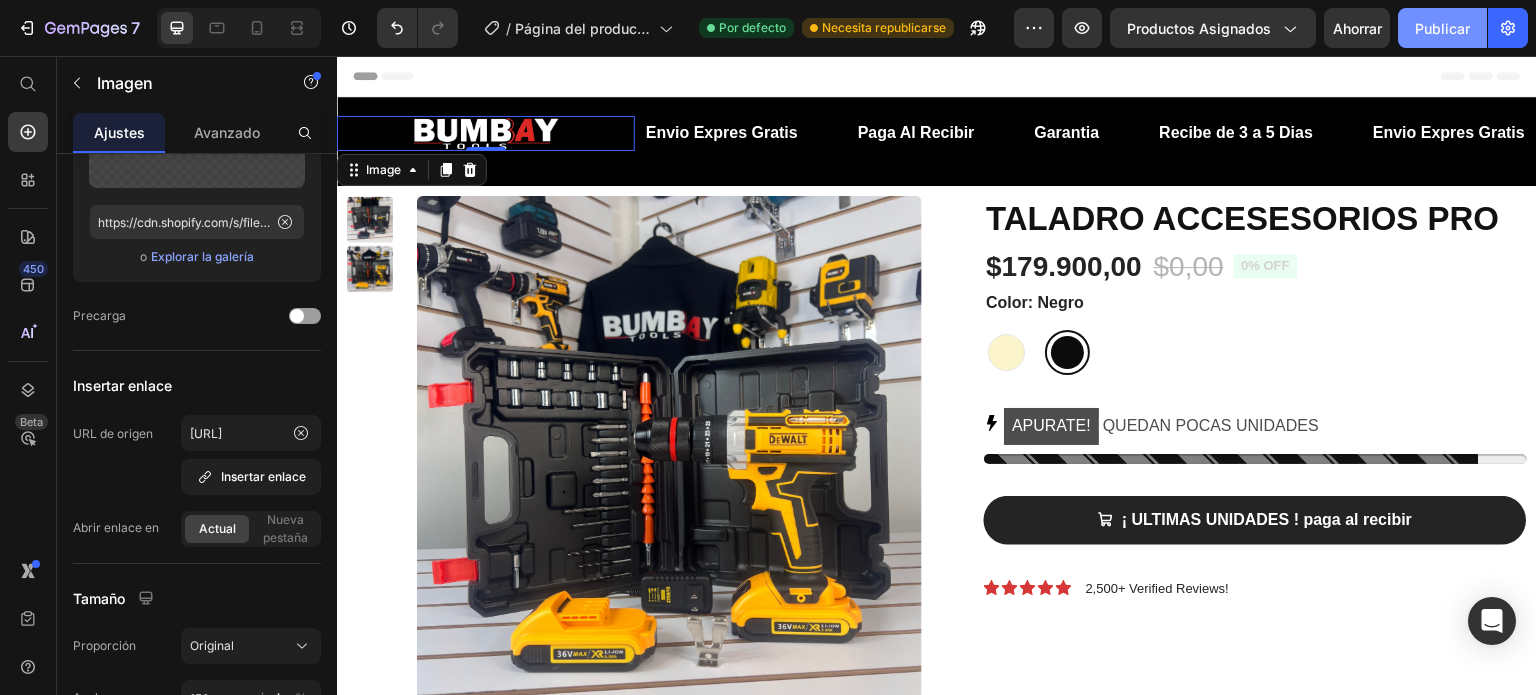 click on "Publicar" at bounding box center (1442, 28) 